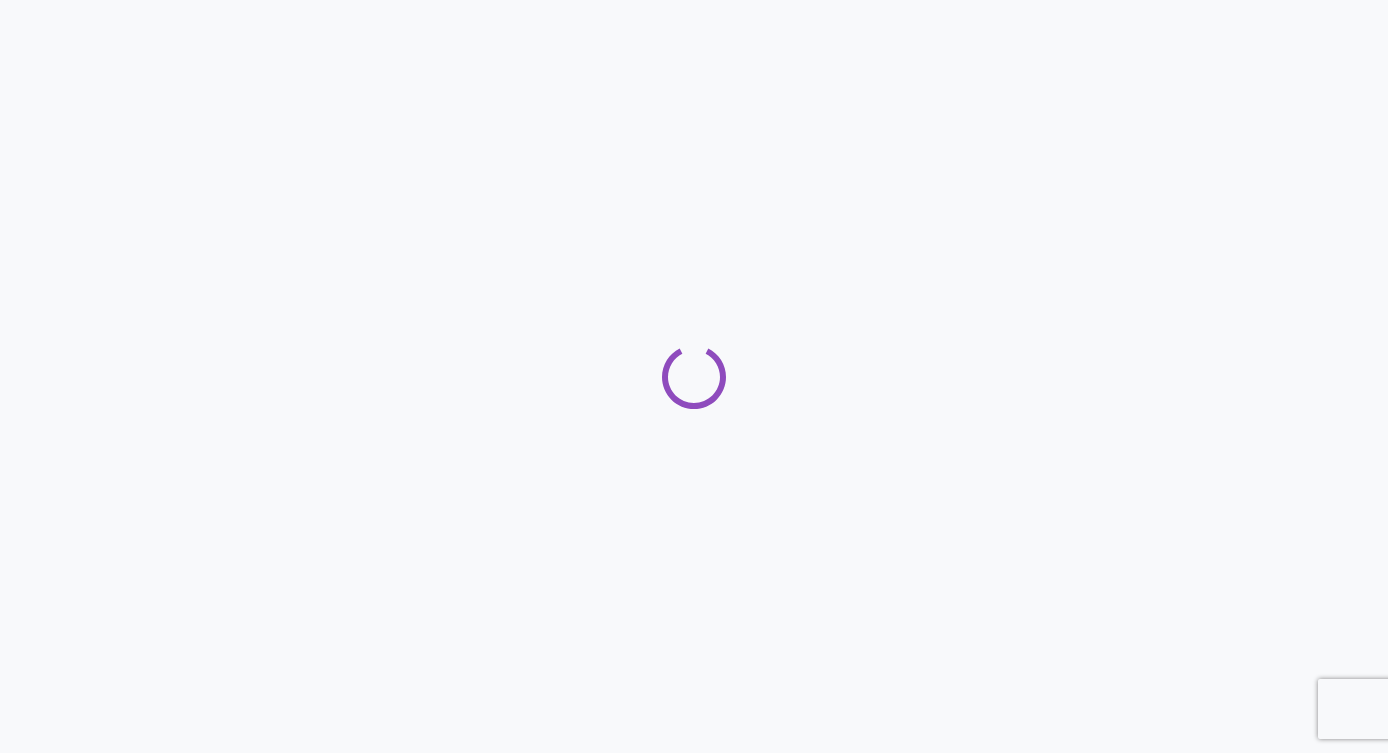scroll, scrollTop: 0, scrollLeft: 0, axis: both 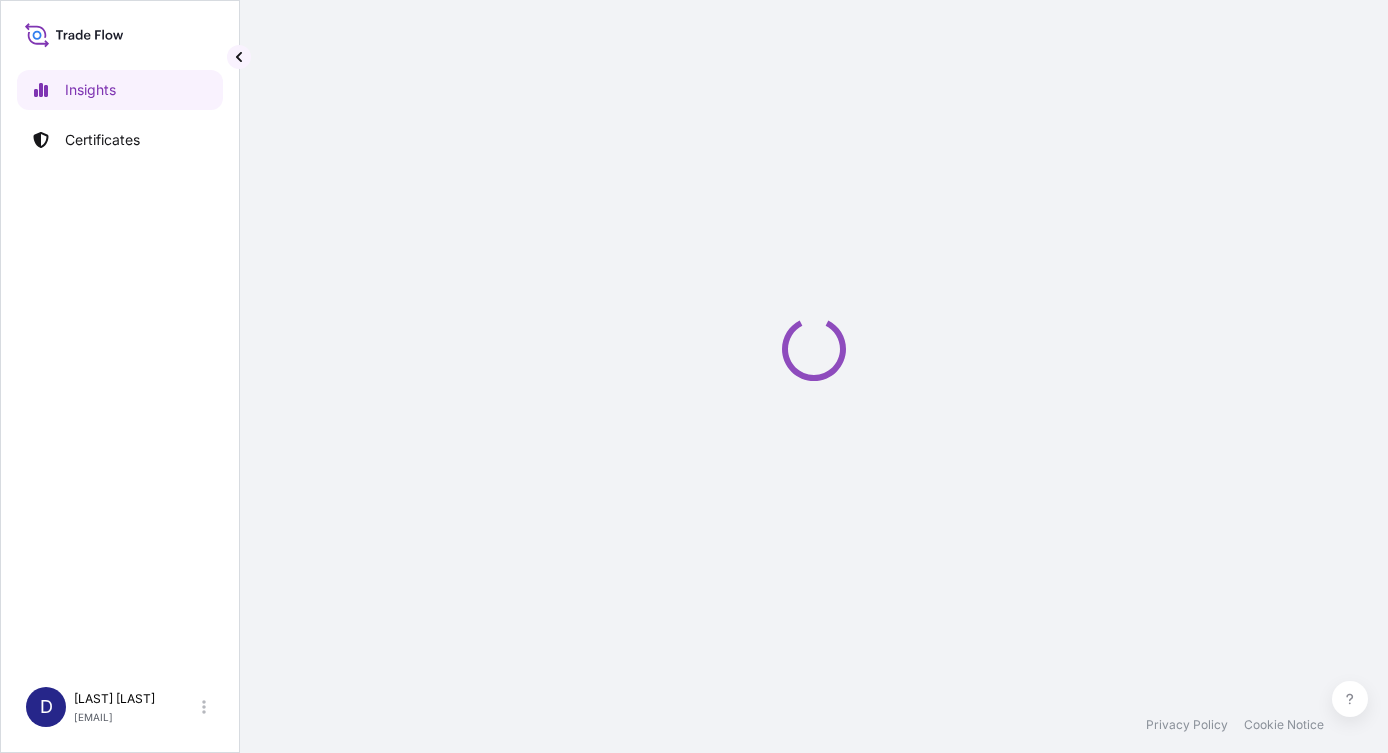 select on "2025" 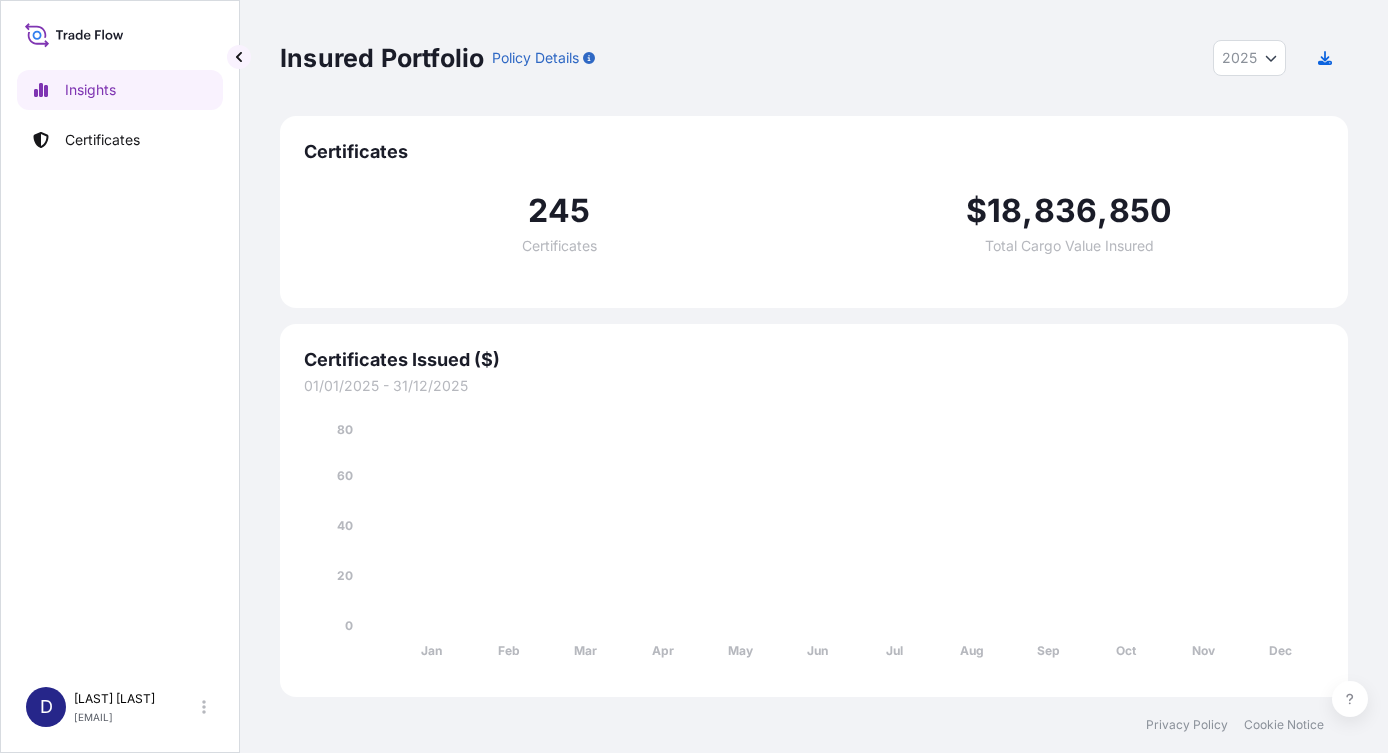 scroll, scrollTop: 0, scrollLeft: 0, axis: both 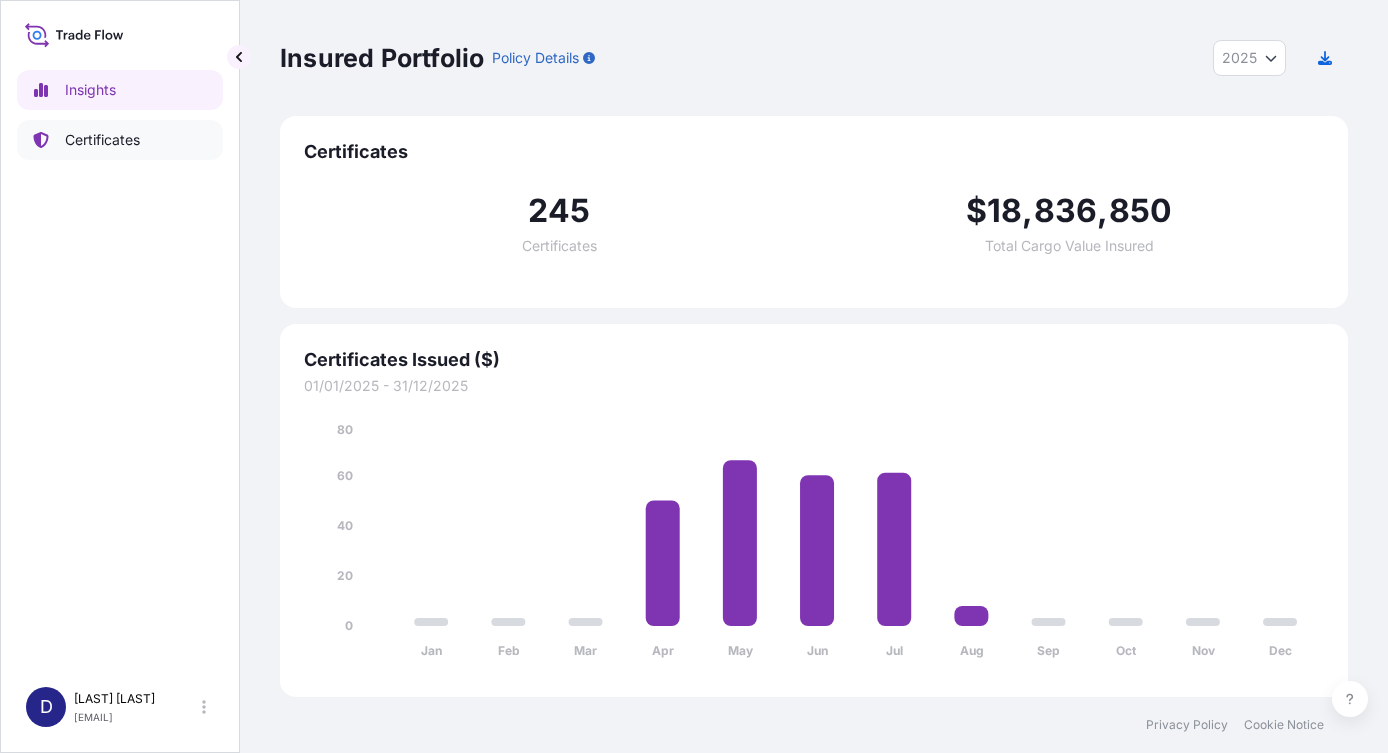 click on "Certificates" at bounding box center [102, 140] 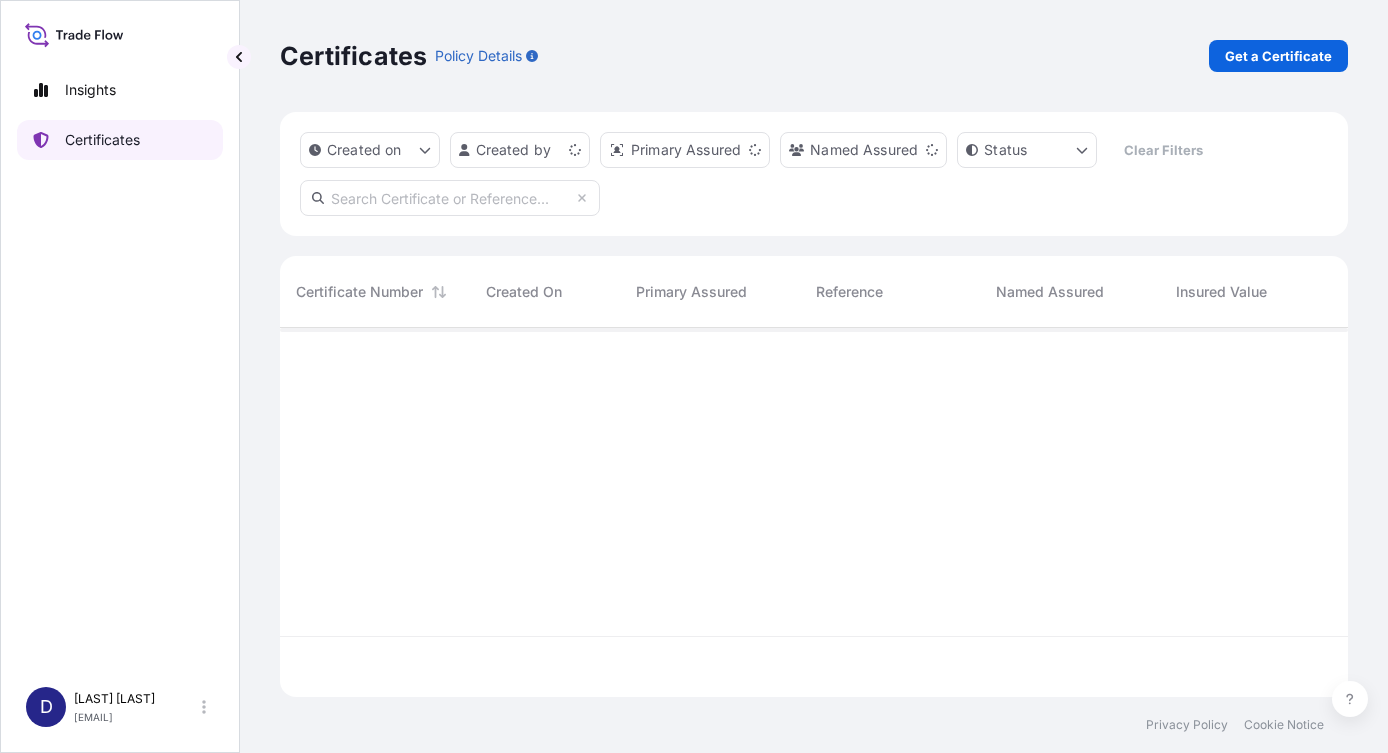 scroll, scrollTop: 16, scrollLeft: 16, axis: both 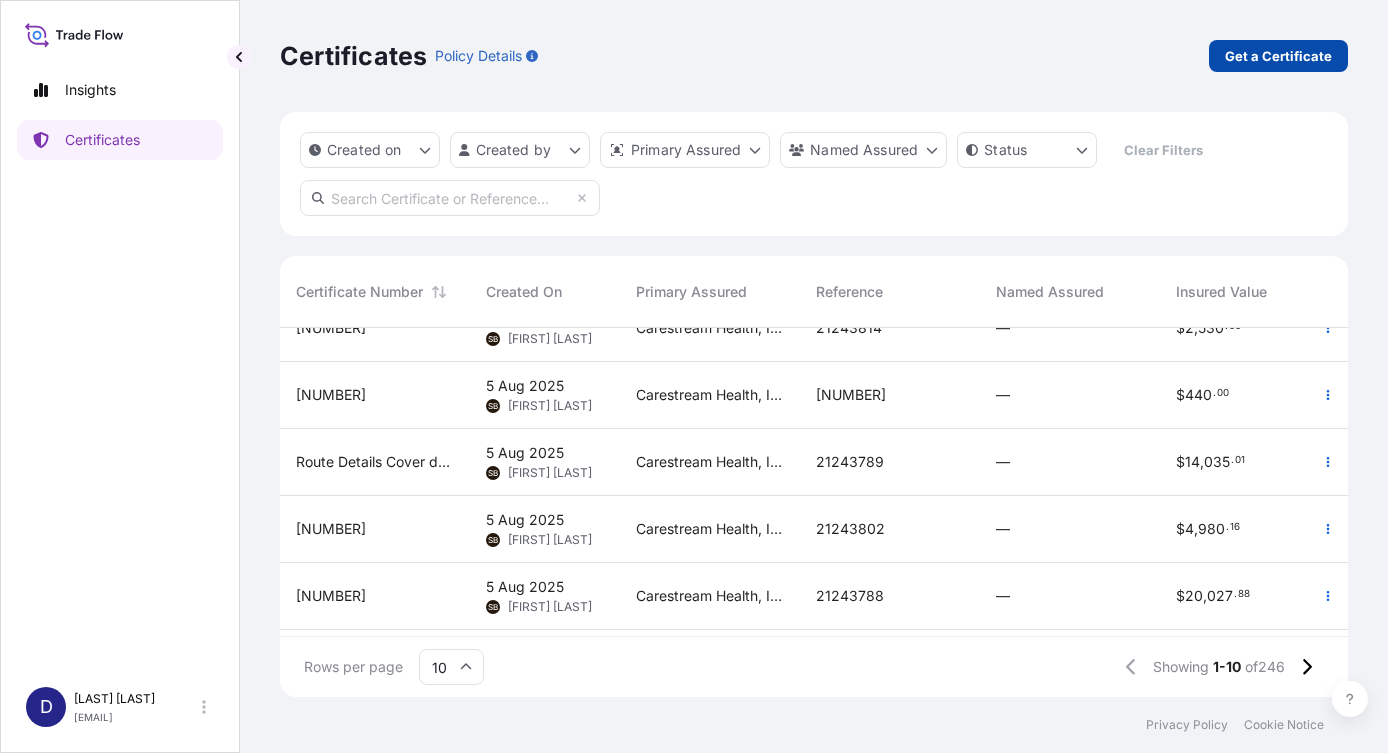 click on "Get a Certificate" at bounding box center [1278, 56] 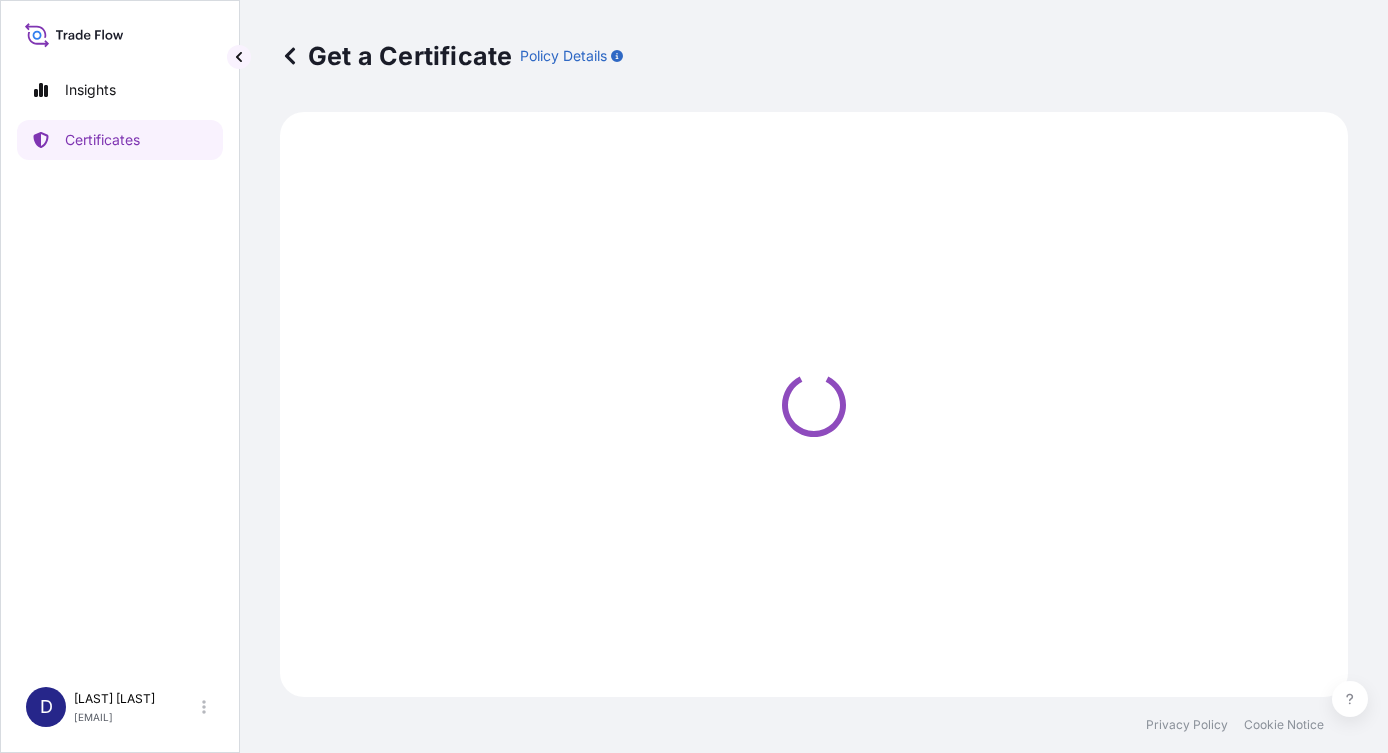 select on "Barge" 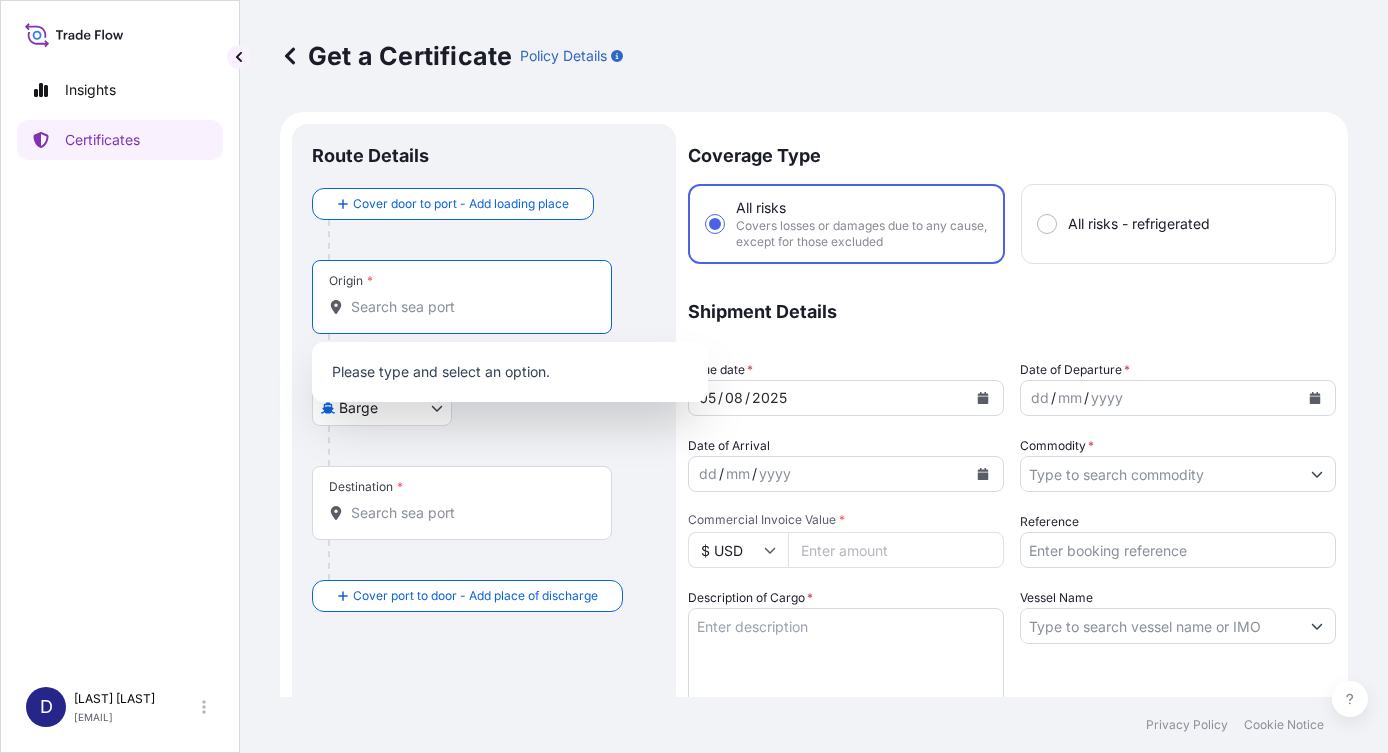 click on "Origin *" at bounding box center (469, 307) 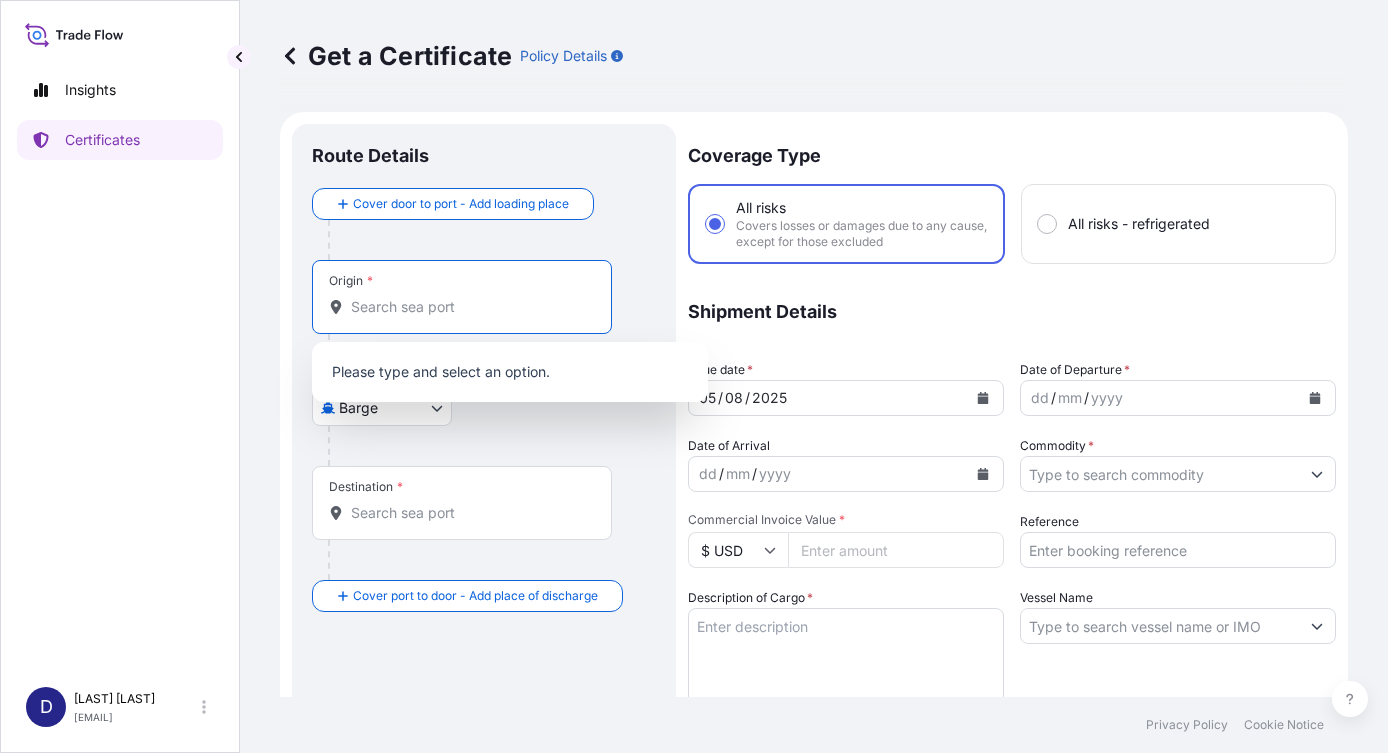 click on "Origin *" at bounding box center (469, 307) 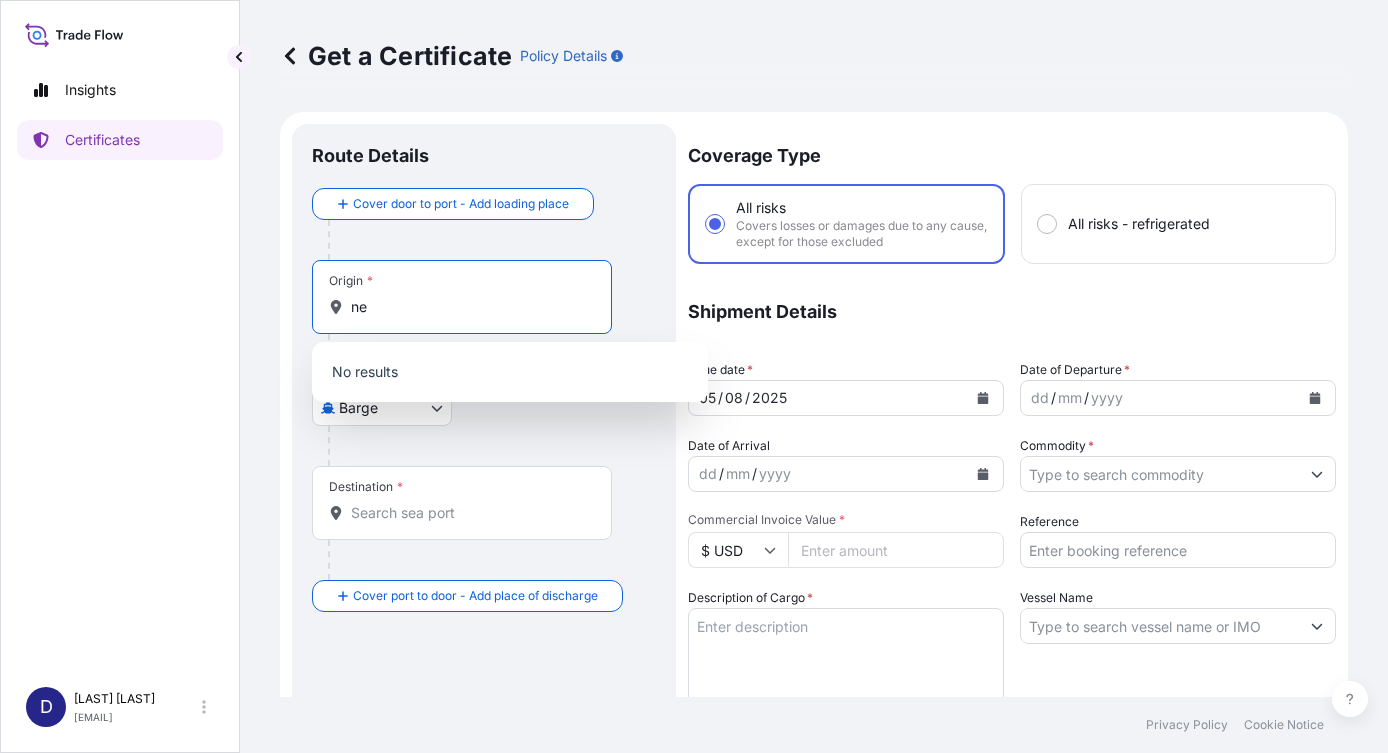 type on "new" 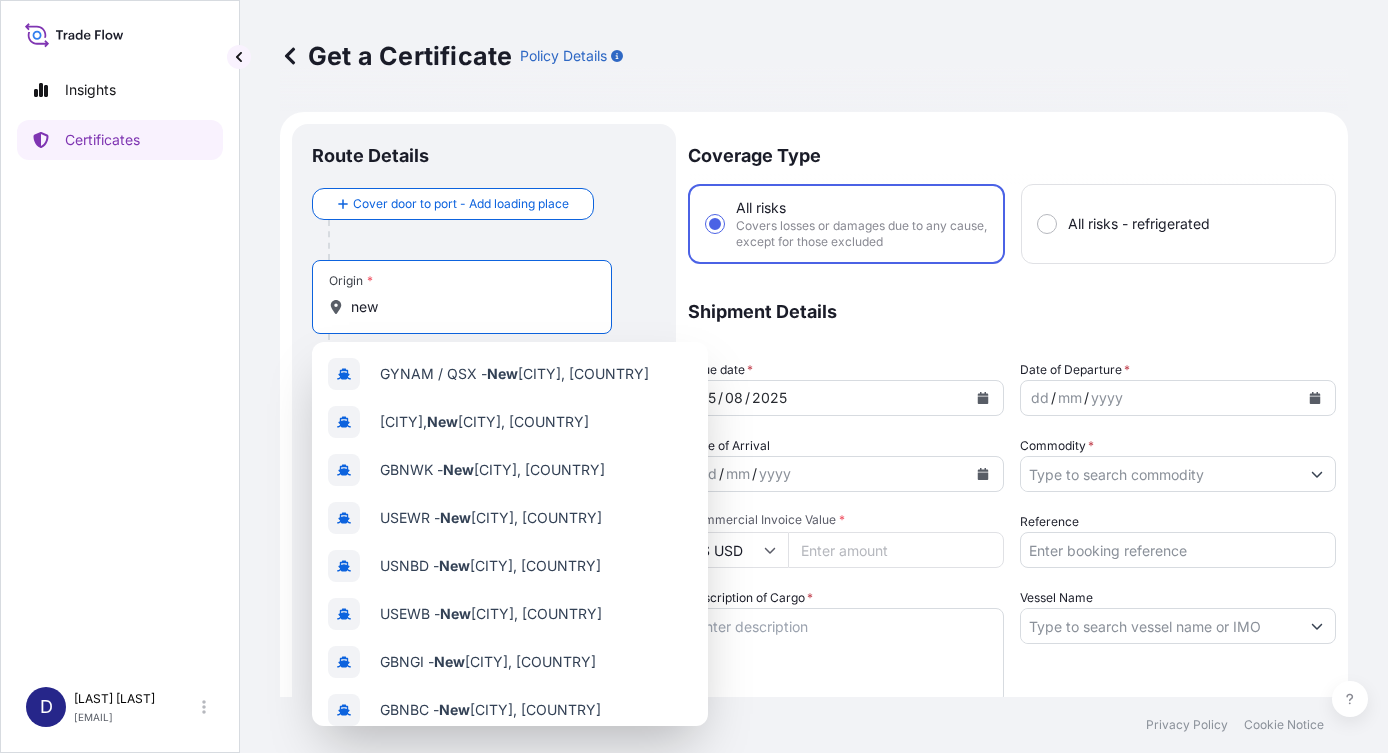 drag, startPoint x: 397, startPoint y: 313, endPoint x: 283, endPoint y: 308, distance: 114.1096 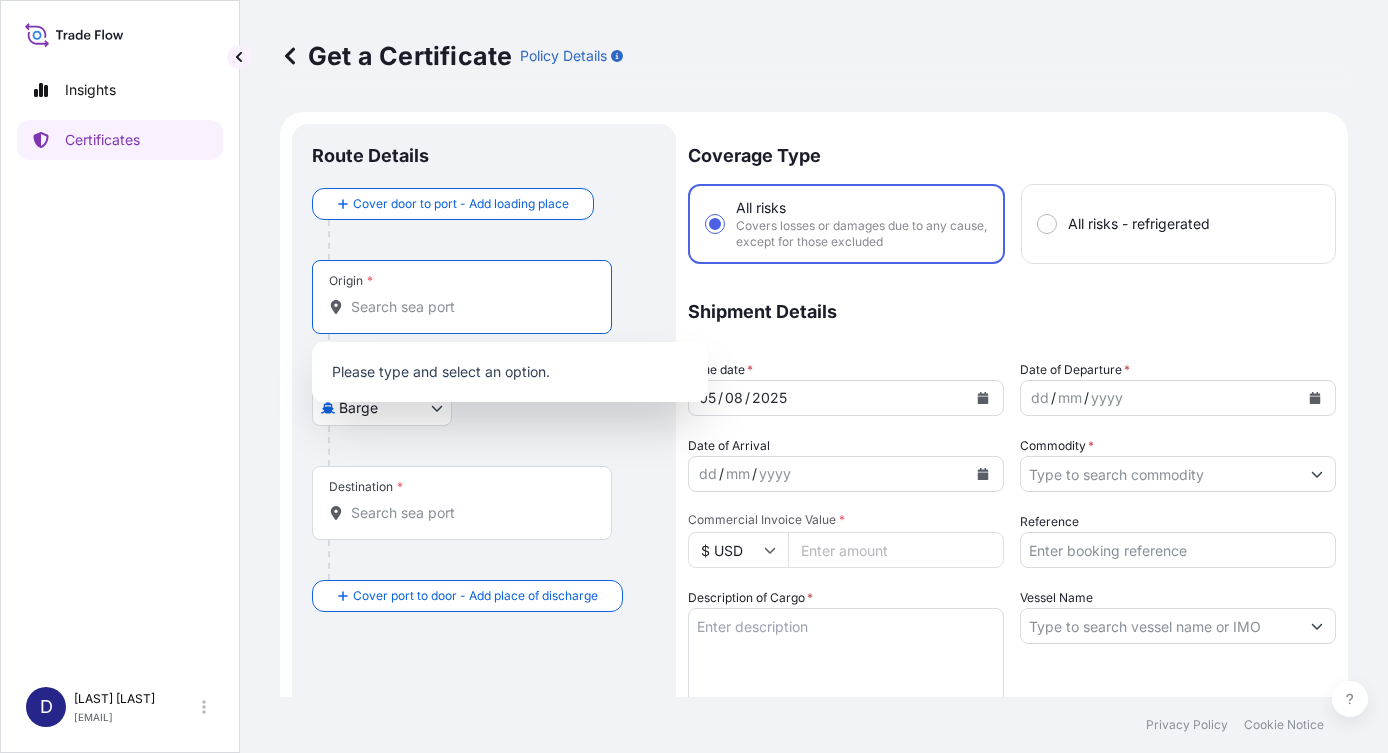 click at bounding box center (492, 240) 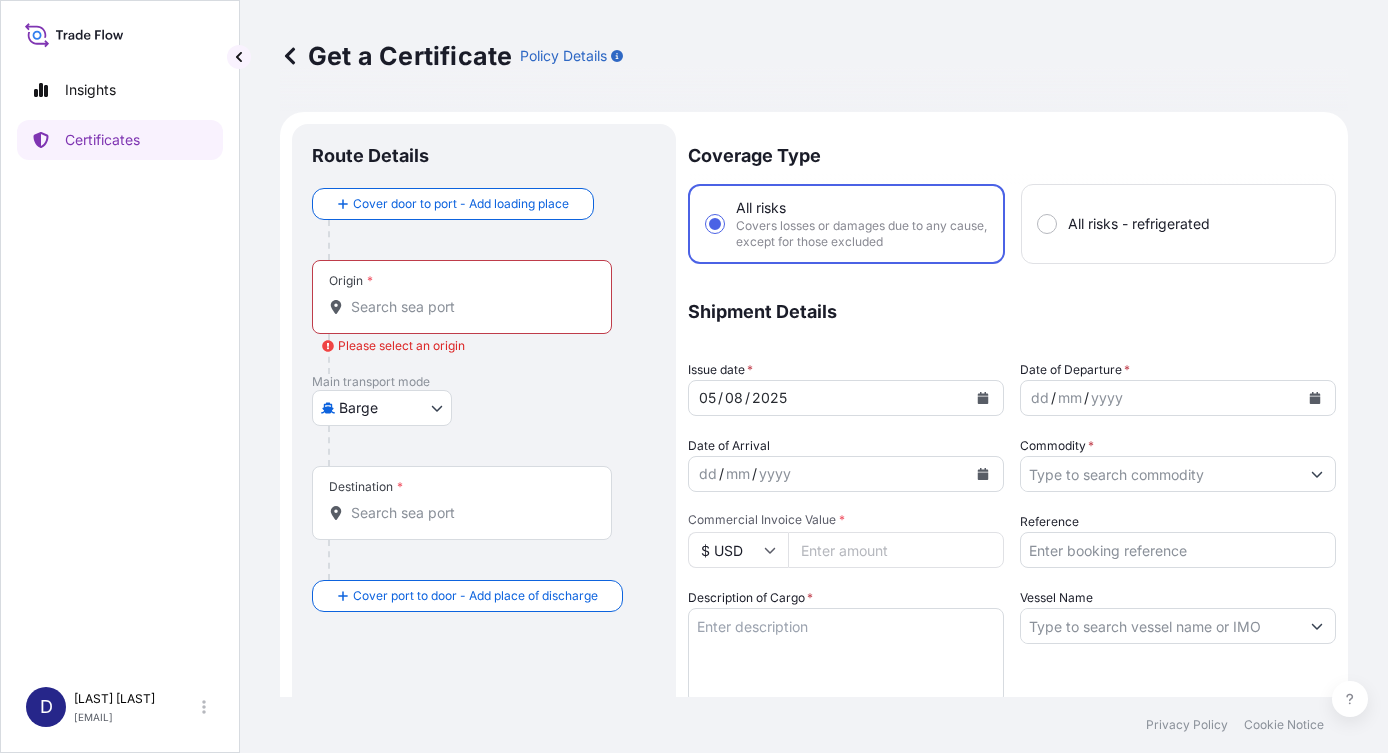 click on "10 options available. 0 options available.
Insights Certificates D [LAST] [LAST] [EMAIL] Get a Certificate Policy Details Route Details Cover door to port - Add loading place Place of loading Road / Inland Road / Inland Origin * Please select an origin Main transport mode Barge Air Barge Ocean Vessel Rail Truck Land Destination * Cover port to door - Add place of discharge Road / Inland Road / Inland Place of Discharge Coverage Type All risks Covers losses or damages due to any cause, except for those excluded All risks - refrigerated Shipment Details Issue date * [DATE] Date of Departure * [DATE] Date of Arrival [DATE] Commodity * Packing Category Commercial Invoice Value * $ USD Reference Description of Cargo * Vessel Name Marks & Numbers Letter of Credit This shipment has a letter of credit Letter of credit * Letter of credit may not exceed 12000 characters Assured Details Primary Assured * Select a primary assured Carestream Health, Inc. SASKO GmbH" at bounding box center [694, 376] 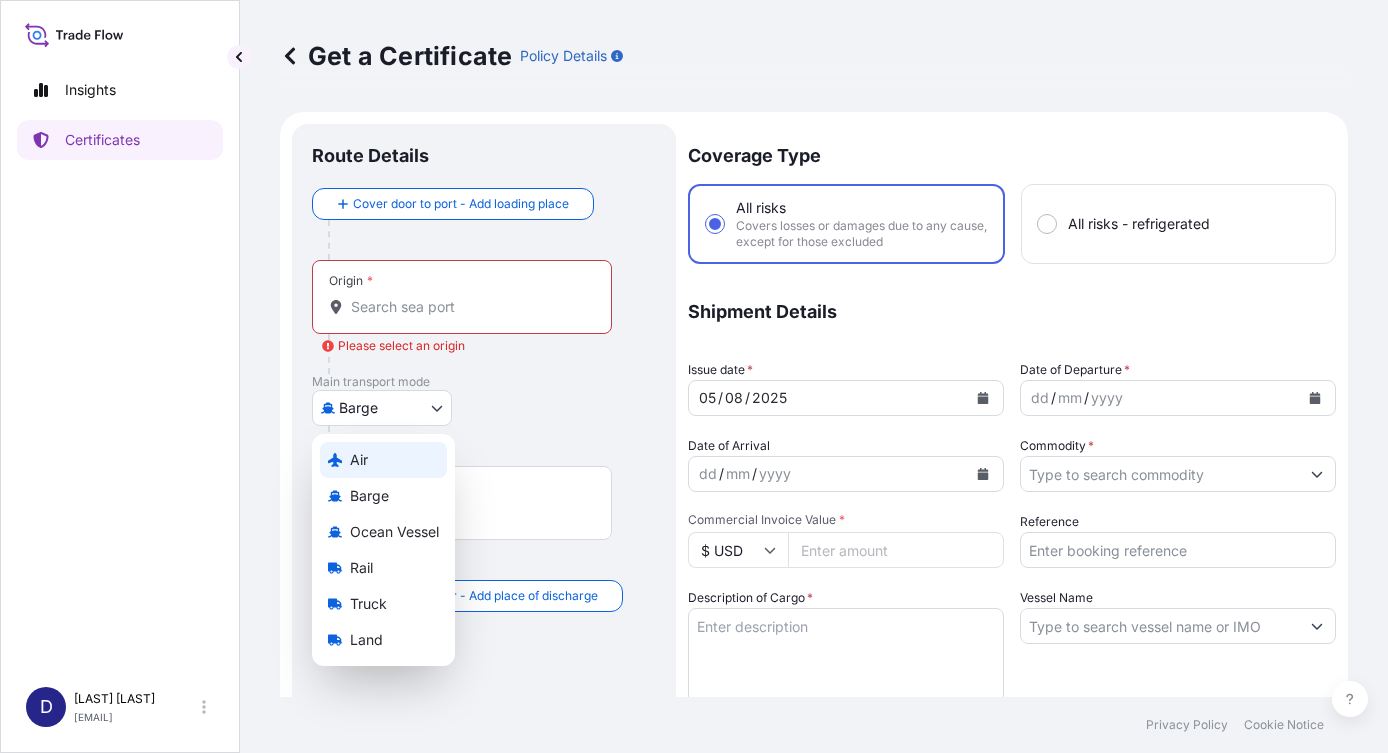 click on "Air" at bounding box center [383, 460] 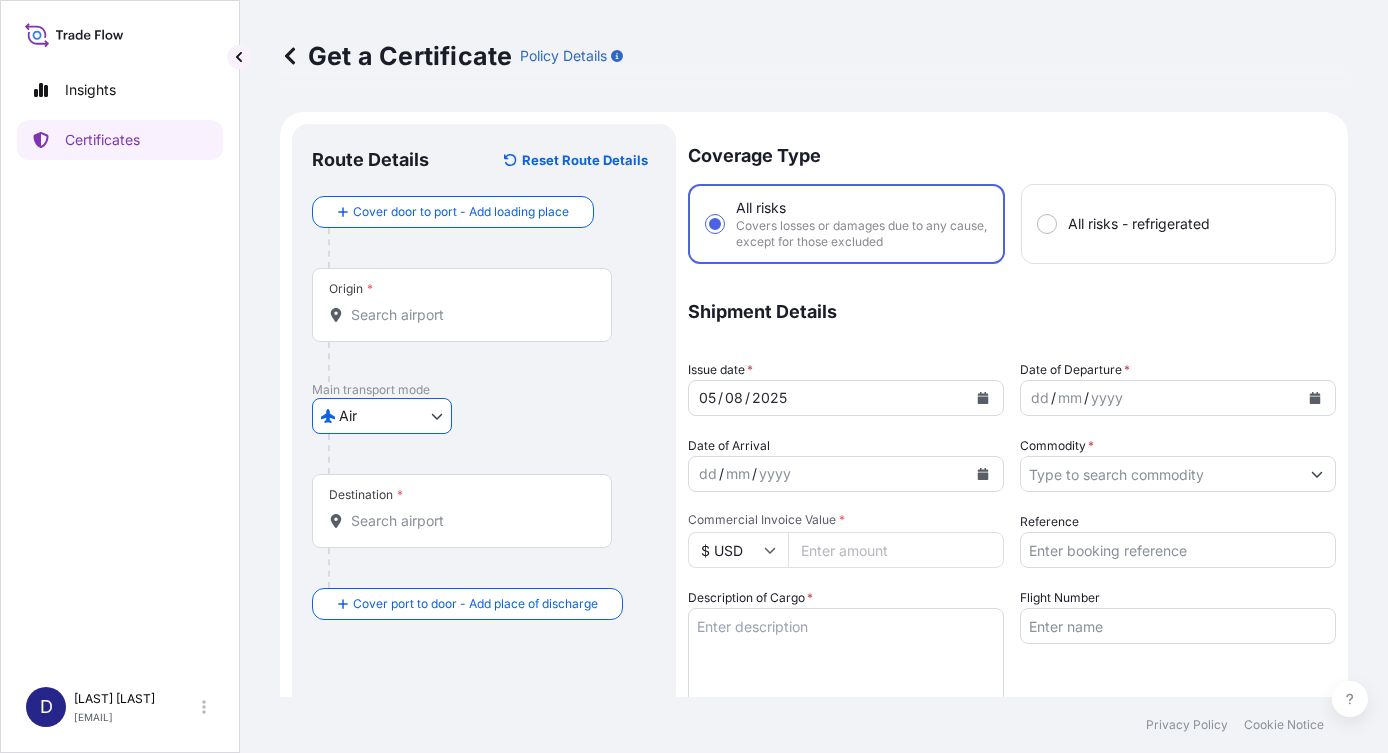 click on "Origin *" at bounding box center [469, 315] 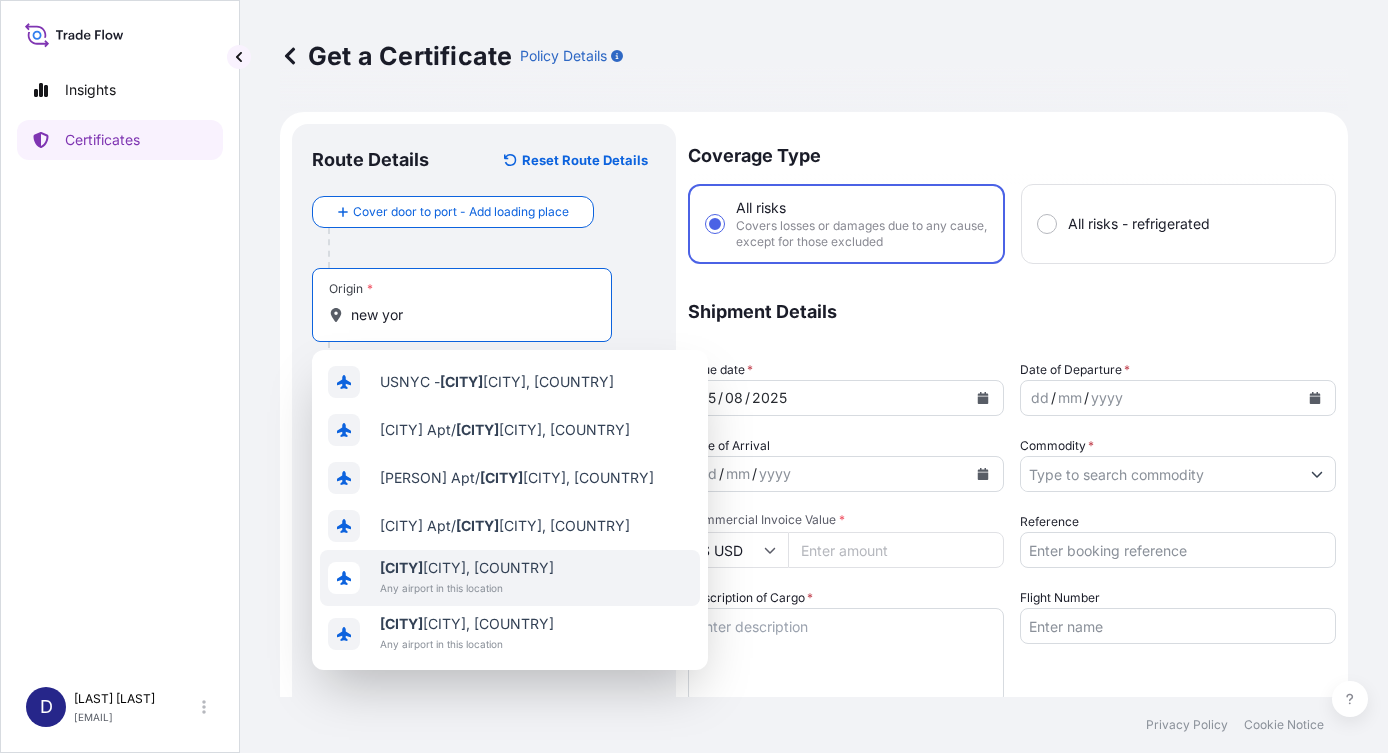 click on "Any airport in this location" at bounding box center (467, 588) 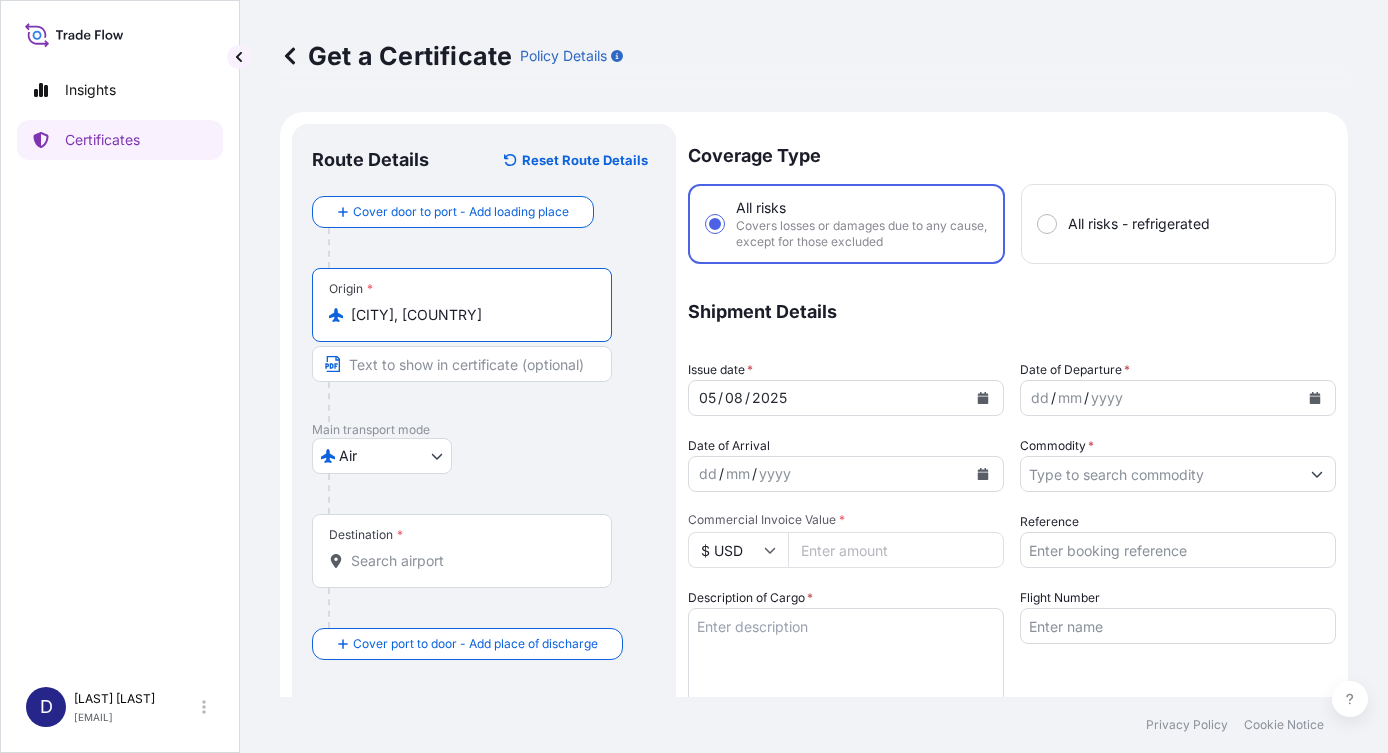 type on "[CITY], [COUNTRY]" 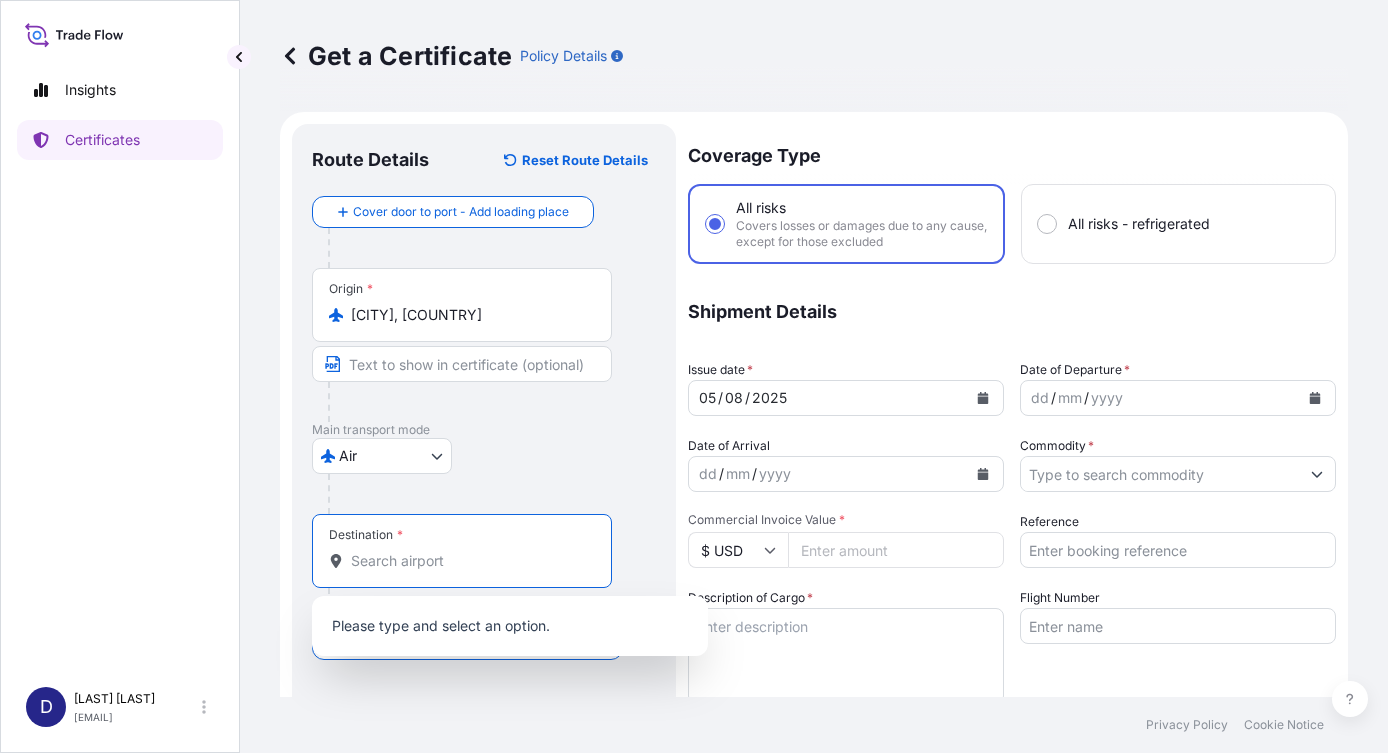 click on "Destination *" at bounding box center (469, 561) 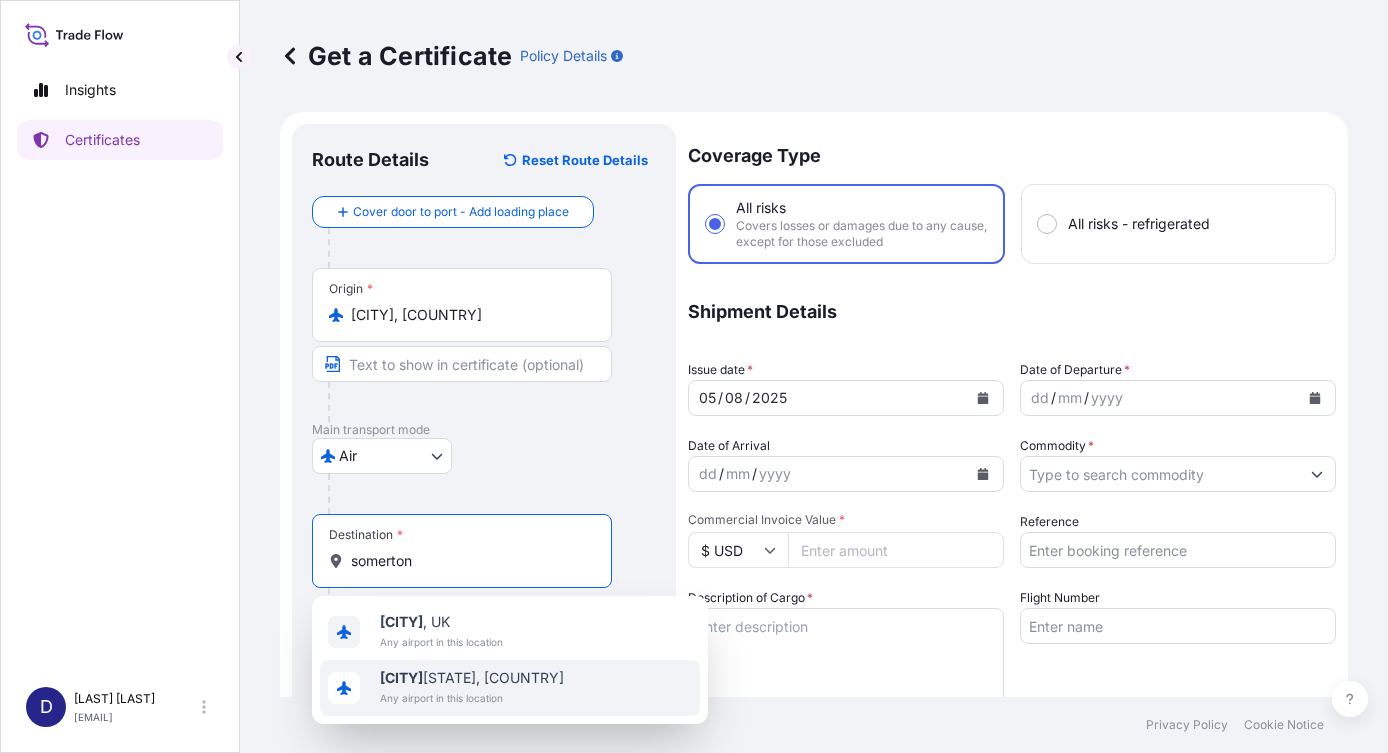 click on "Any airport in this location" at bounding box center (472, 698) 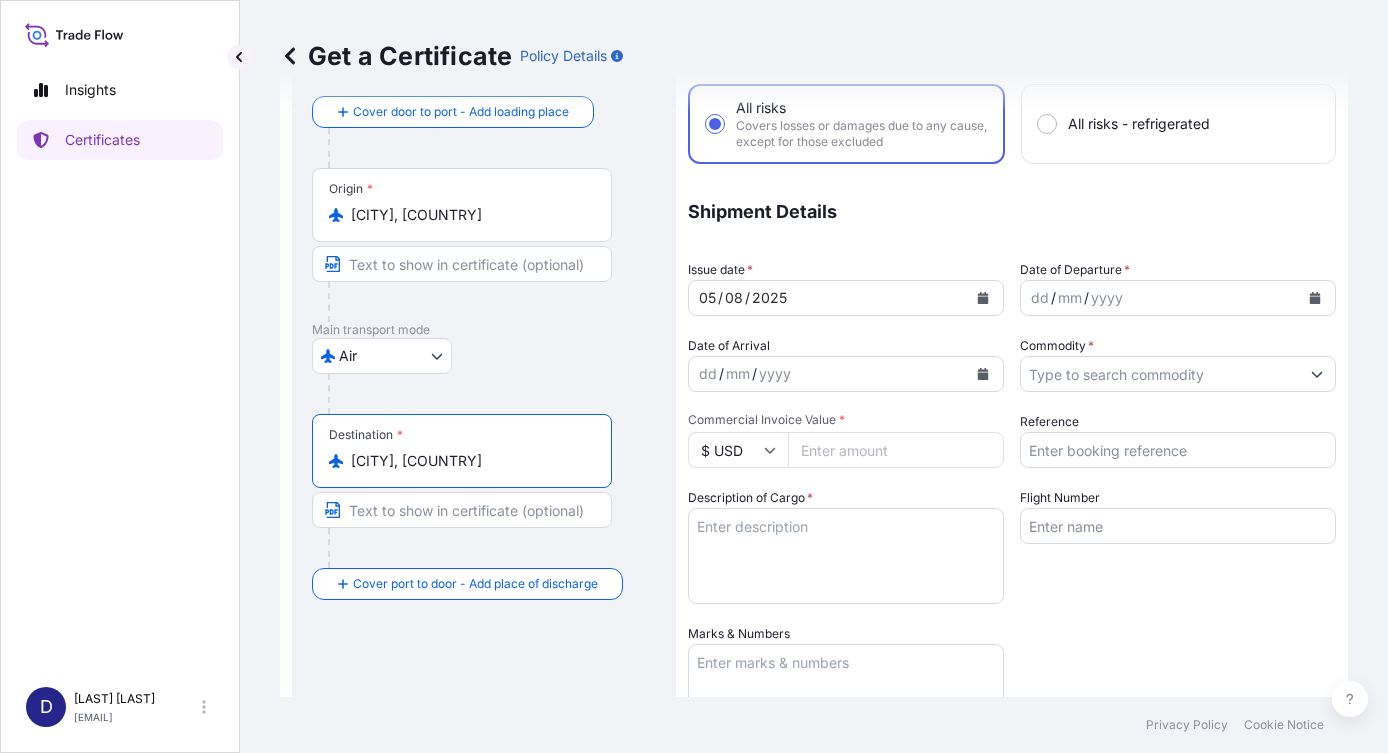 scroll, scrollTop: 0, scrollLeft: 0, axis: both 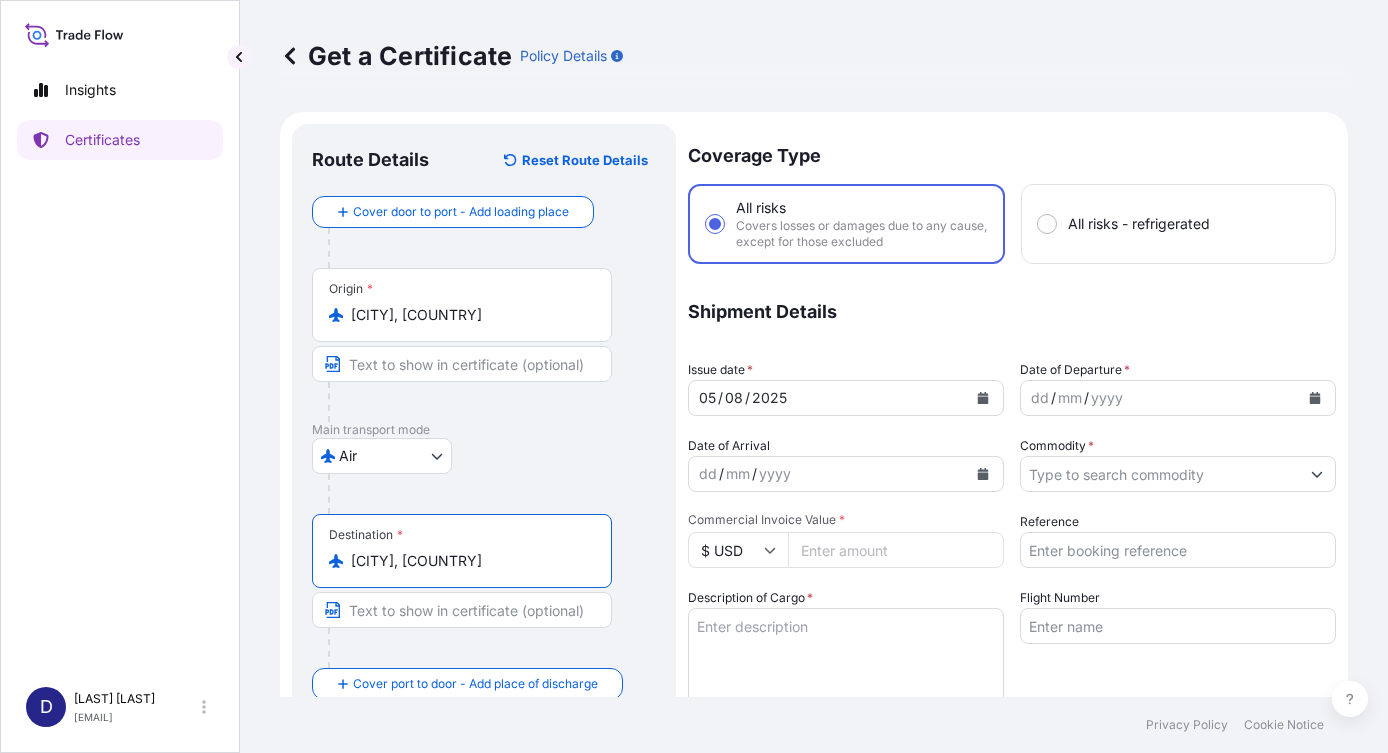 type on "[CITY], [COUNTRY]" 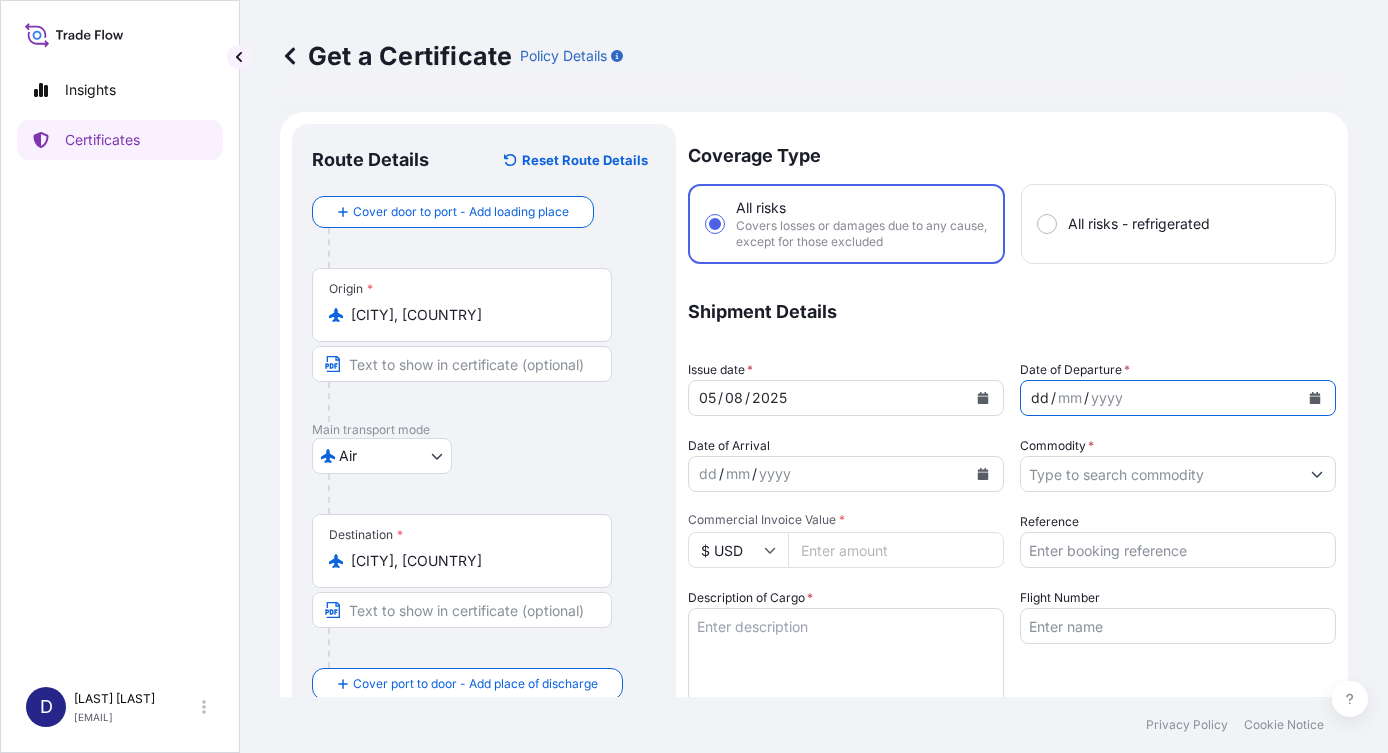 click on "dd" at bounding box center [1040, 398] 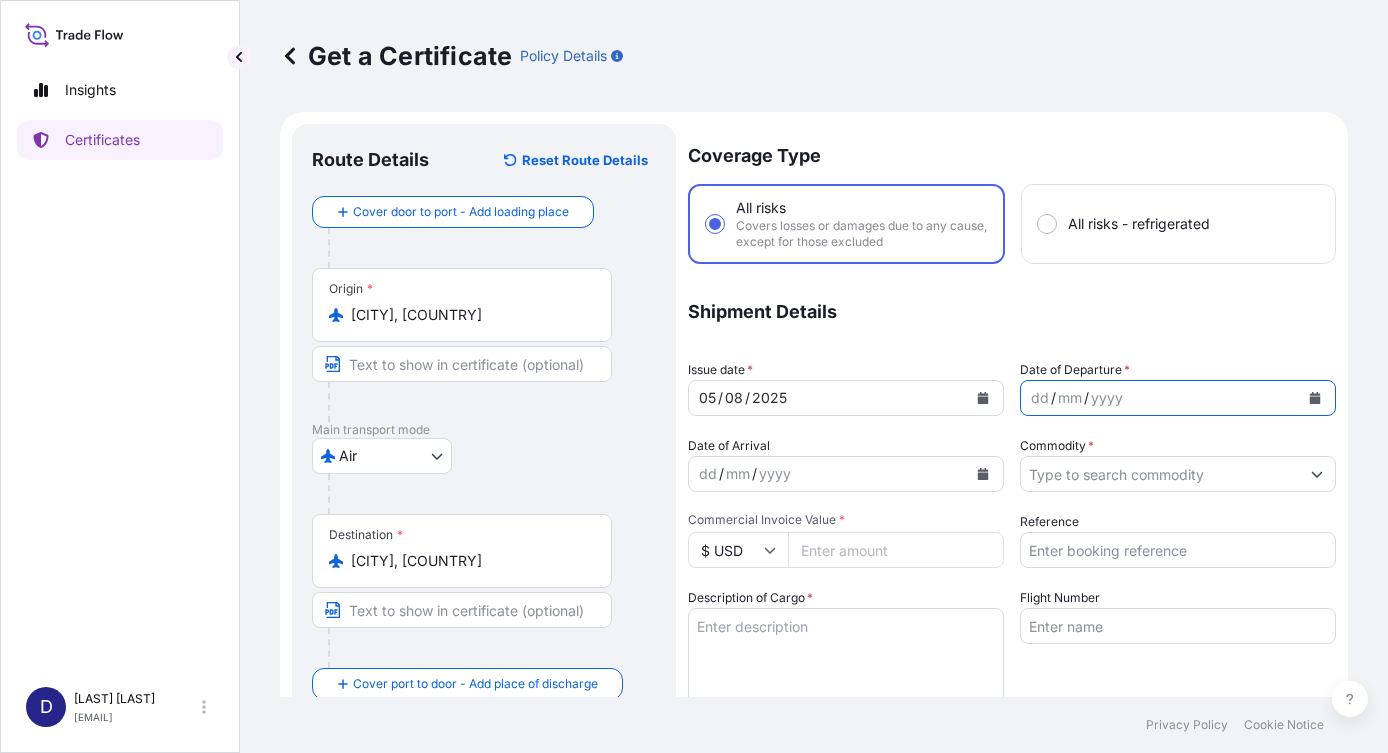 click 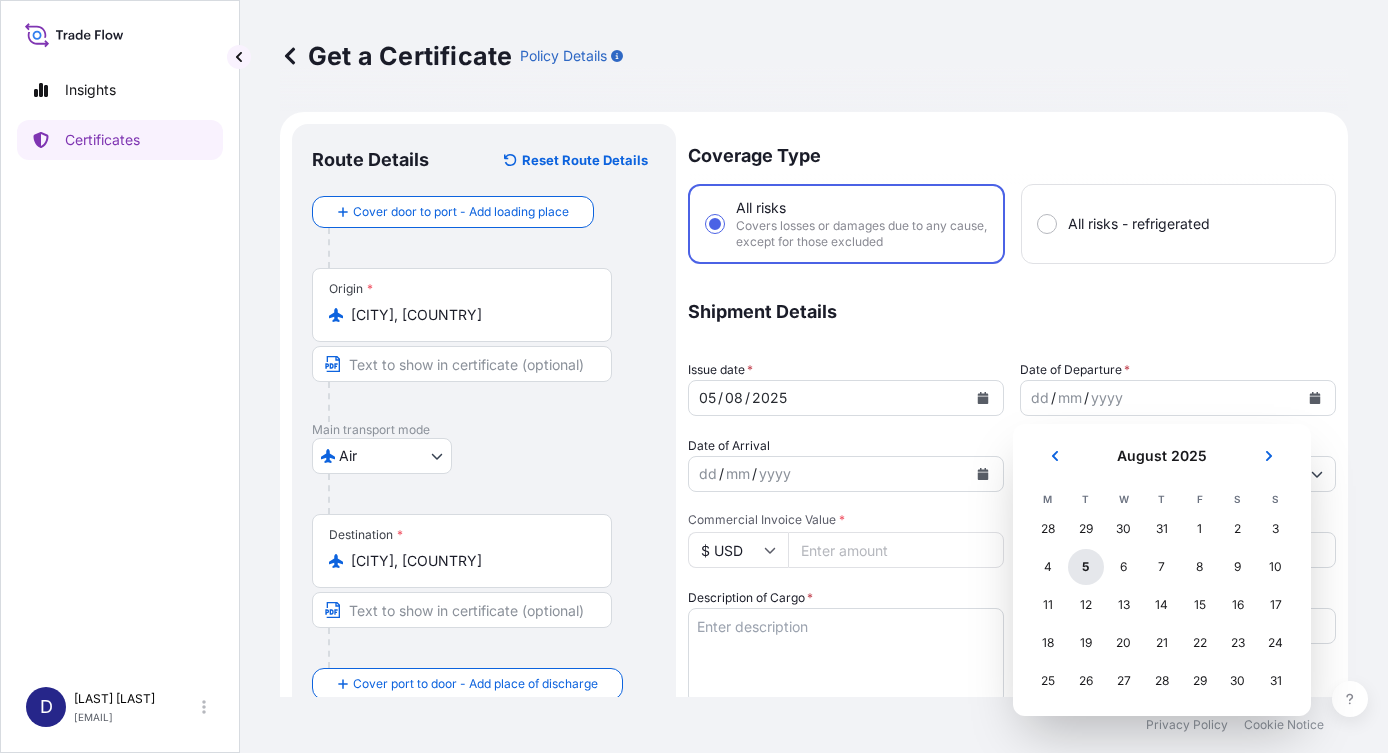 click on "5" at bounding box center [1086, 567] 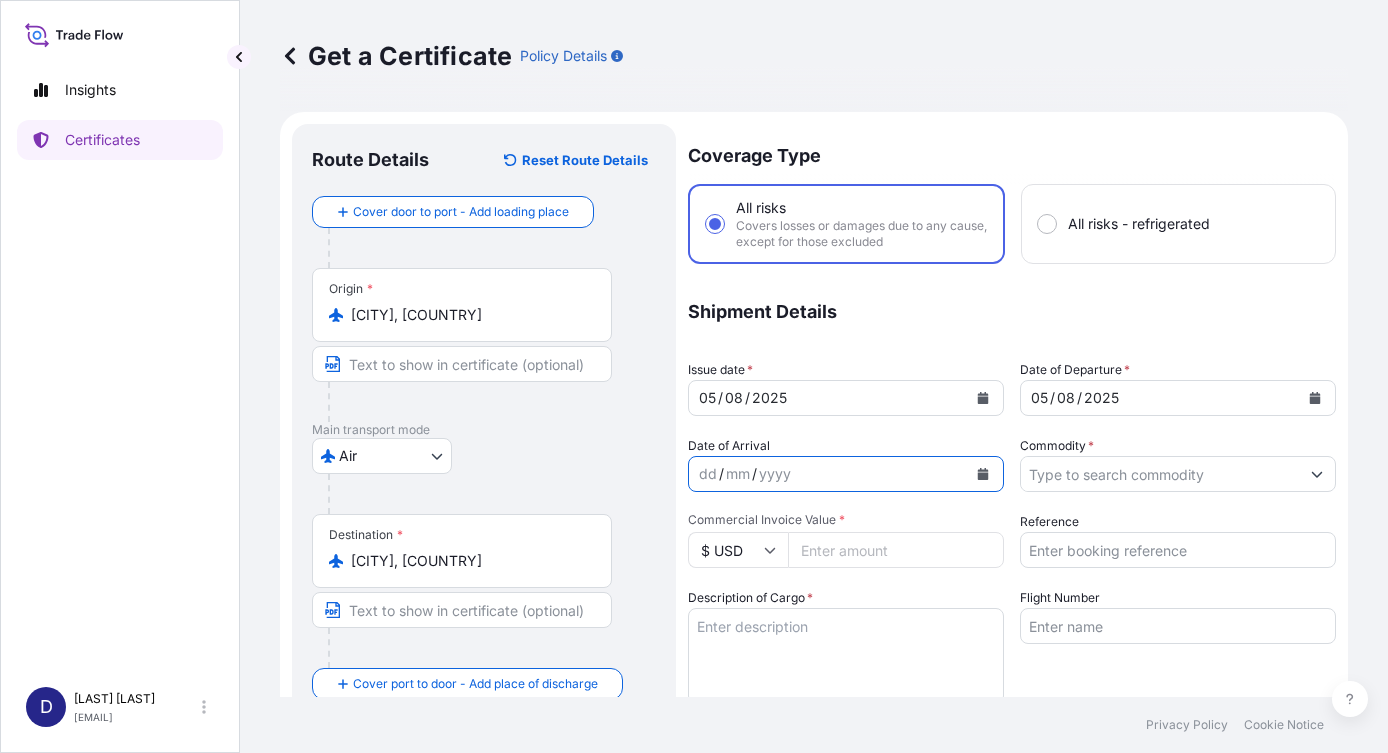click 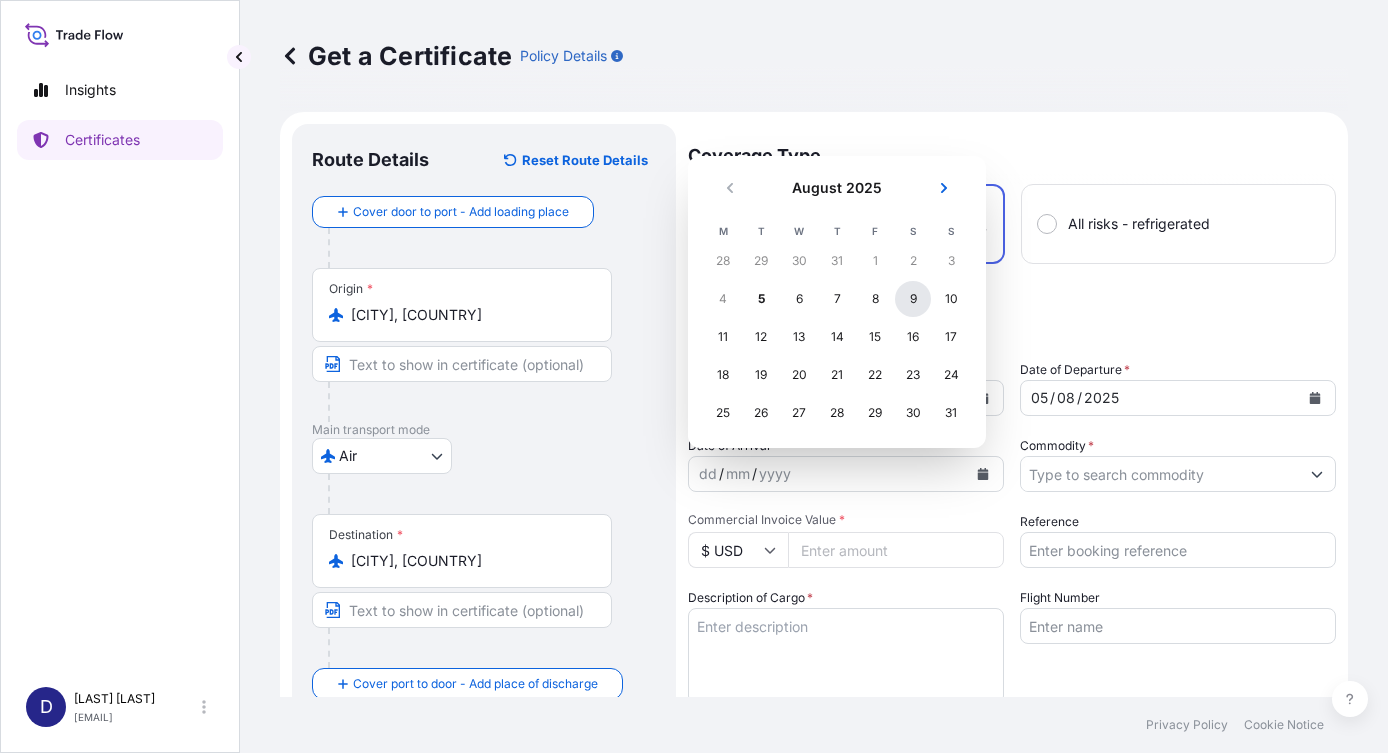 click on "9" at bounding box center (913, 299) 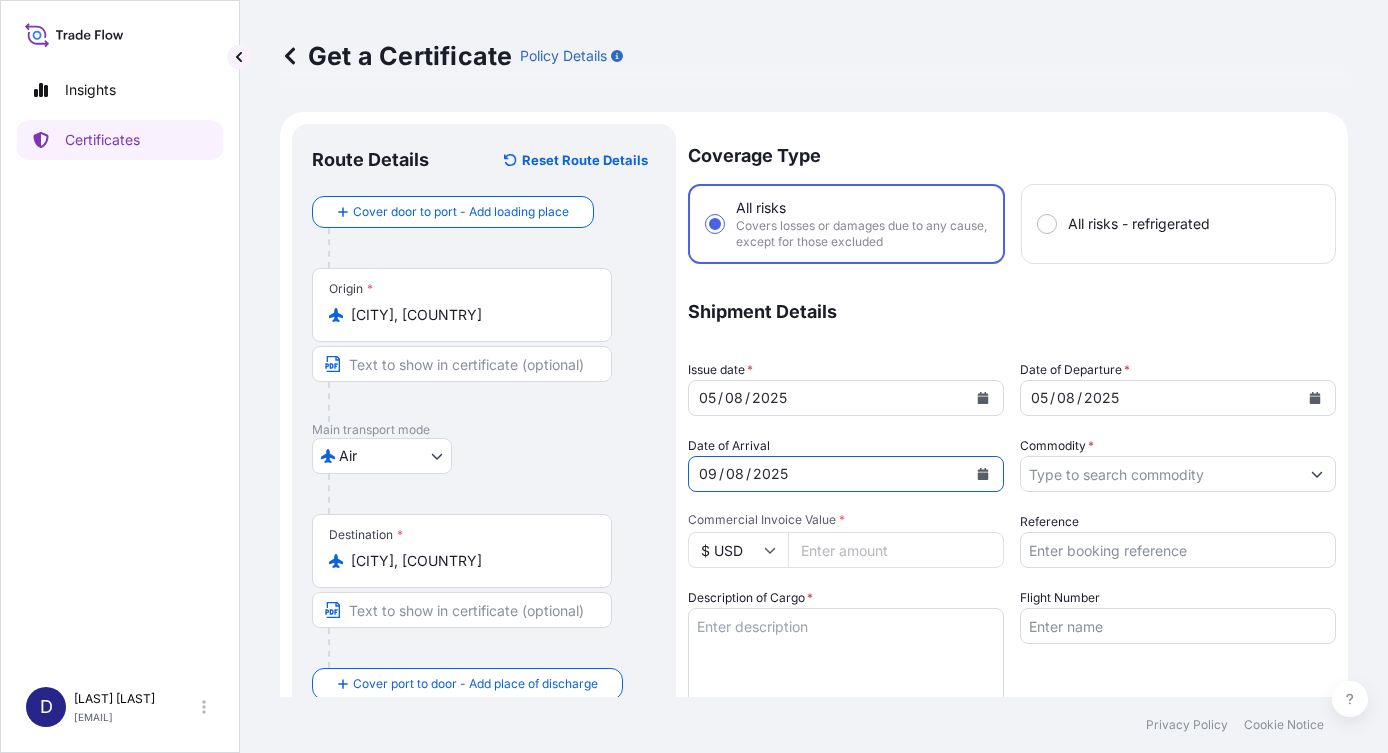 click 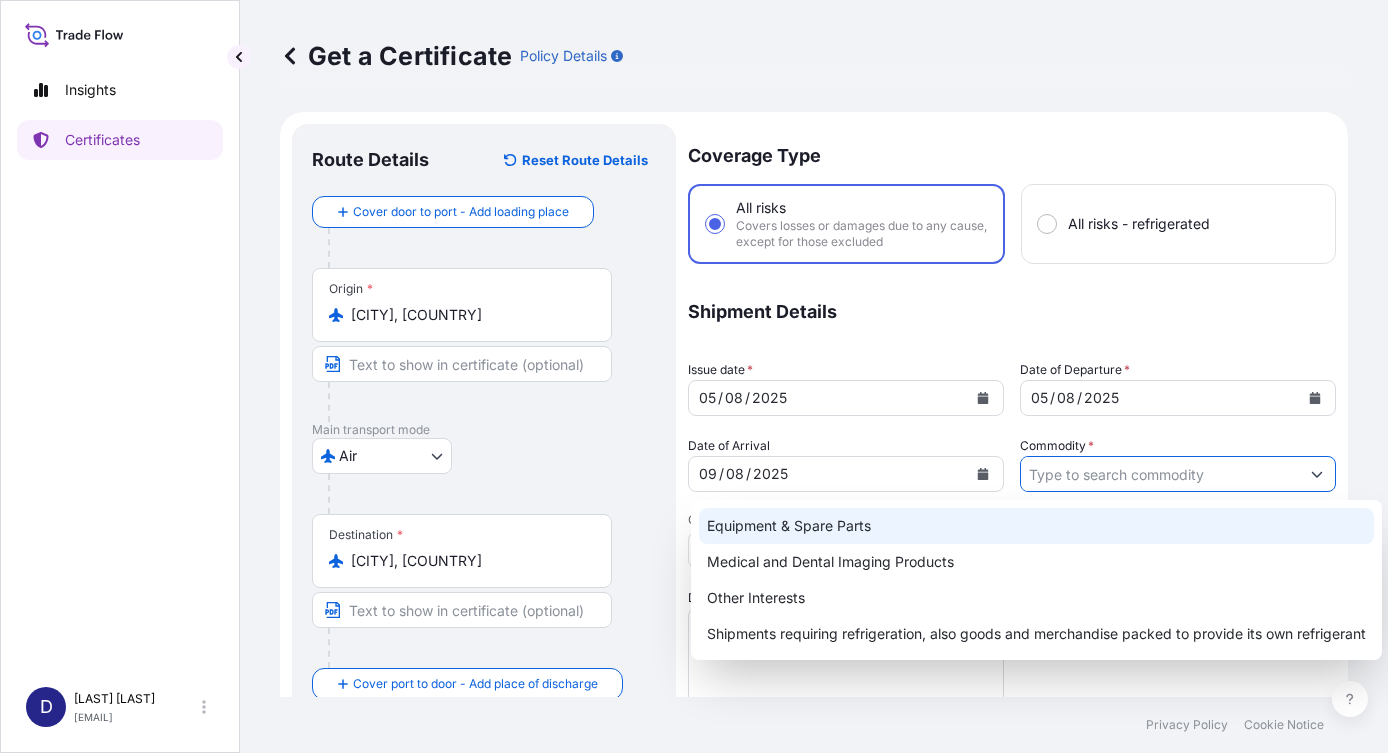 click on "Equipment & Spare Parts" at bounding box center [1036, 526] 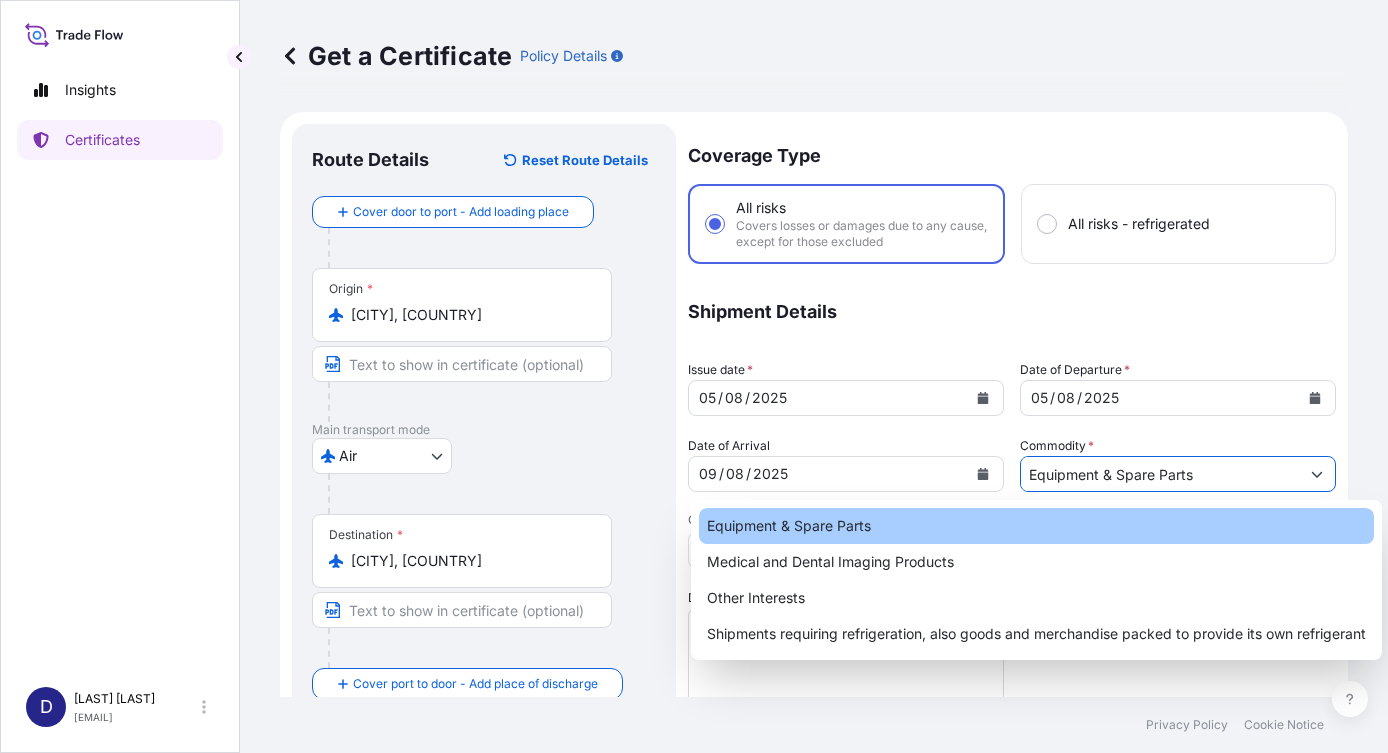type on "Equipment & Spare Parts" 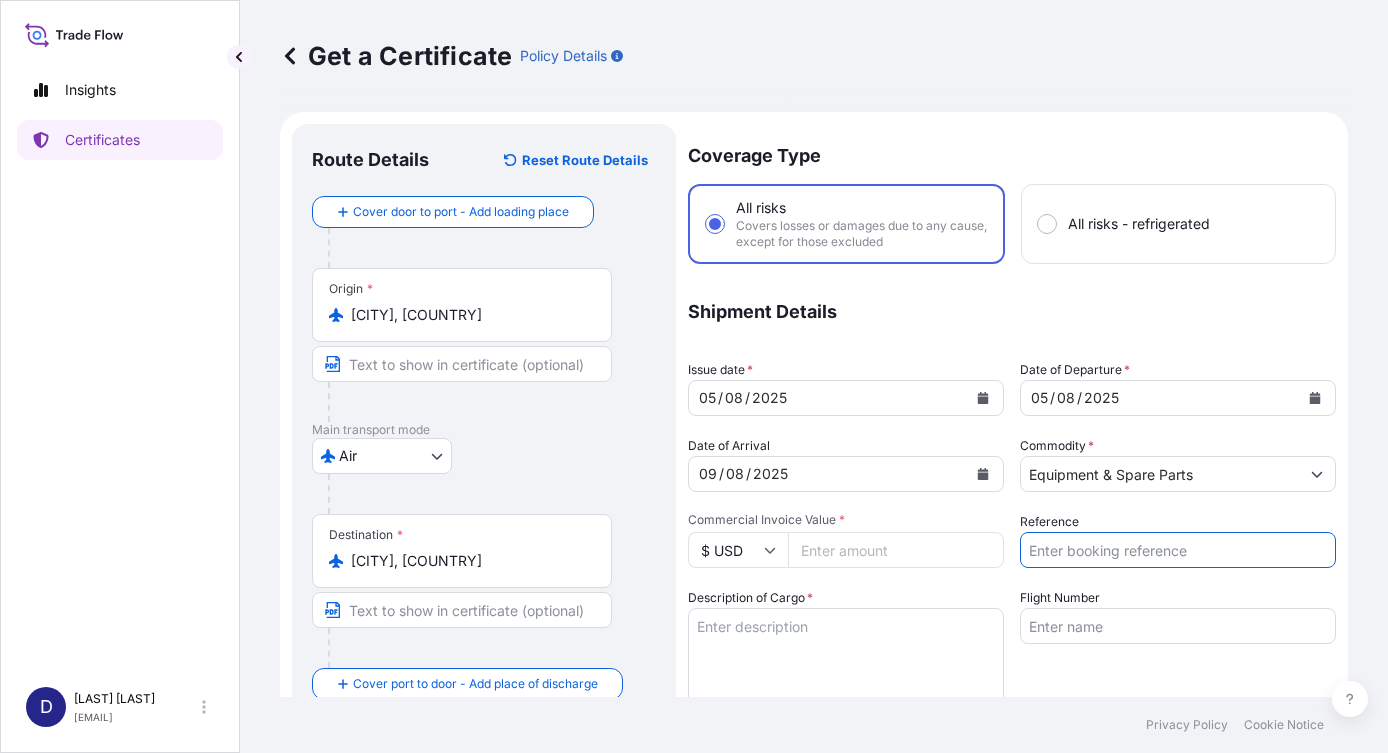 click on "Reference" at bounding box center [1178, 550] 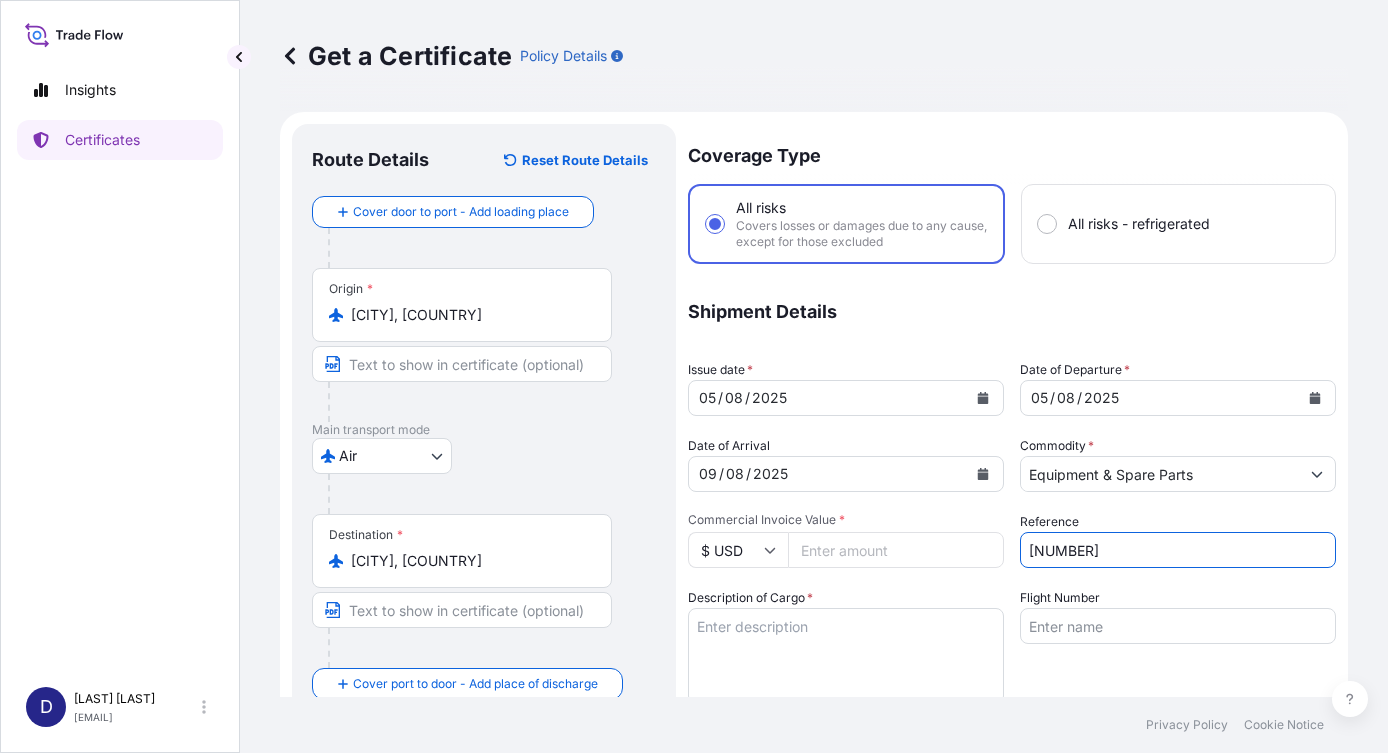 type on "[NUMBER]" 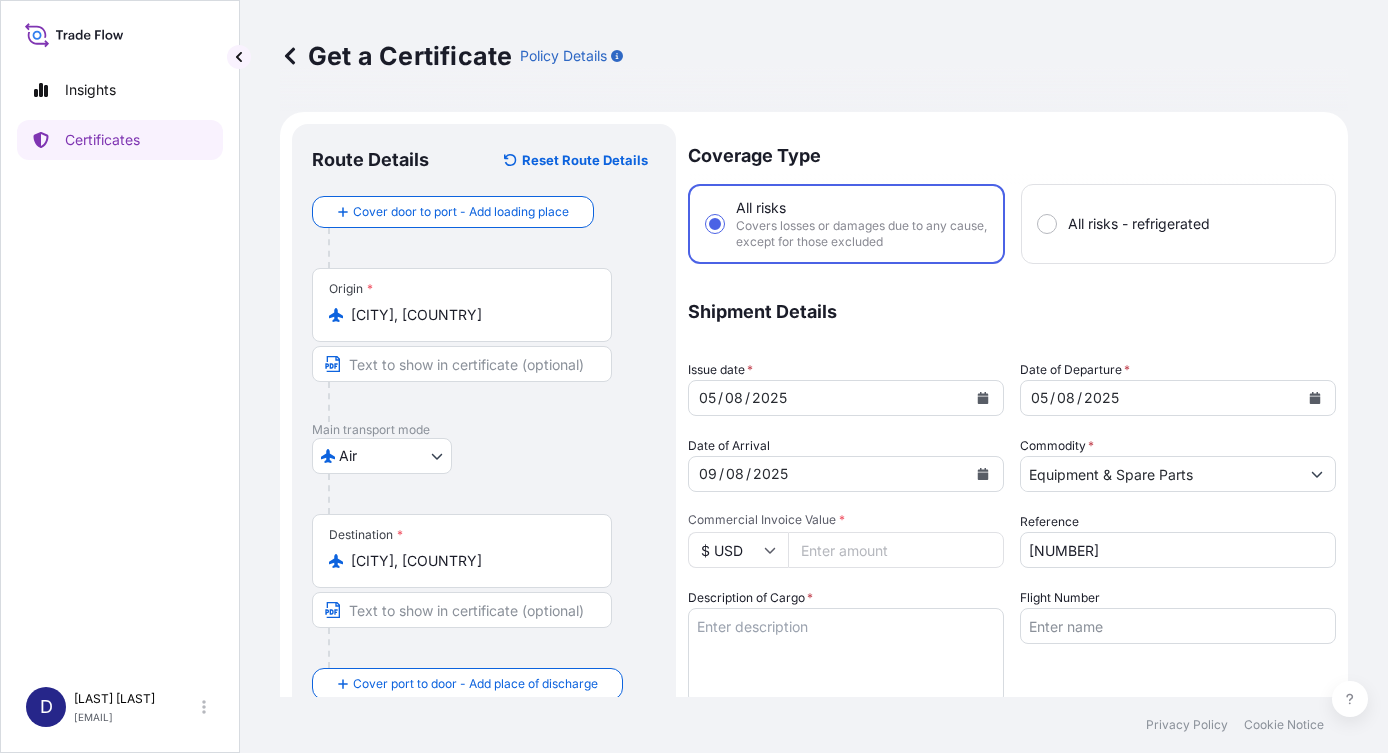 click on "Commercial Invoice Value    *" at bounding box center (896, 550) 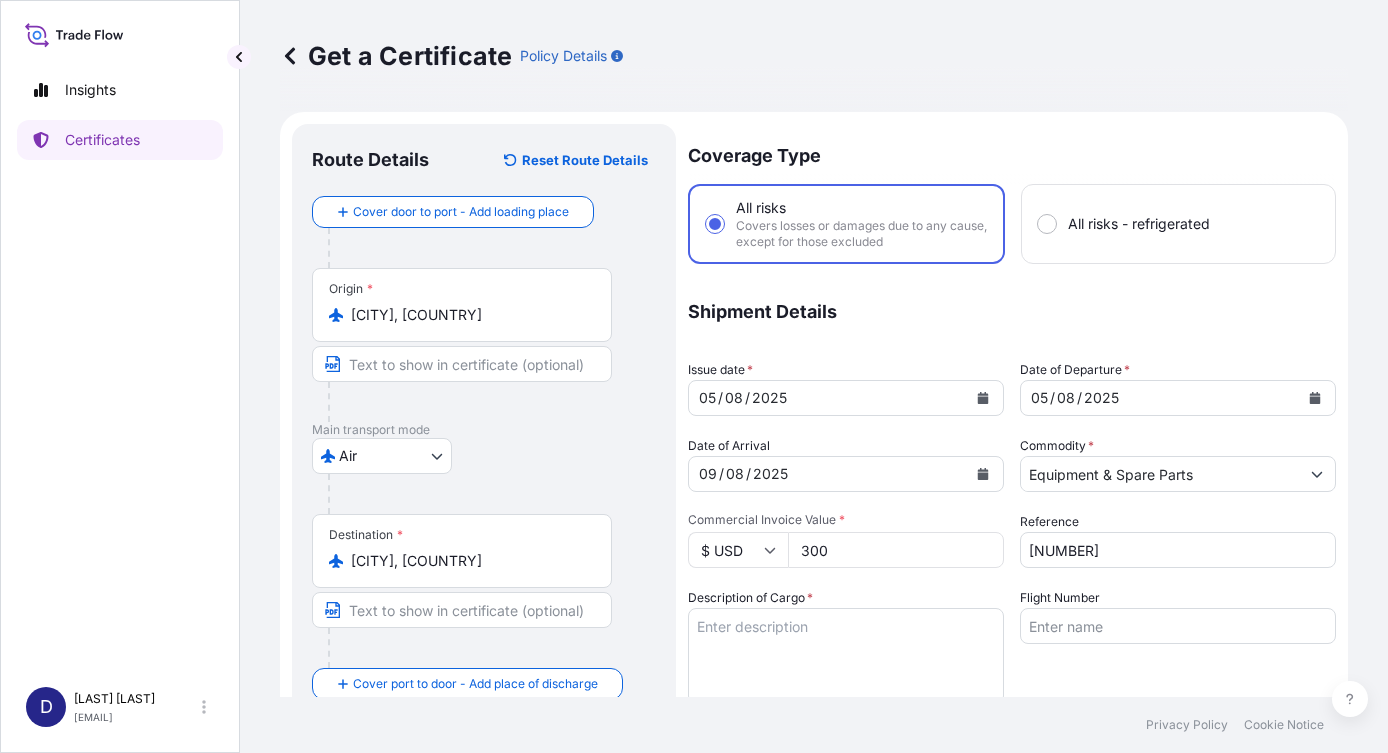click on "Coverage Type All risks Covers losses or damages due to any cause, except for those excluded All risks - refrigerated Shipment Details Issue date * [DATE] Date of Departure * [DATE] Date of Arrival [DATE] Commodity * Equipment & Spare Parts Packing Category Commercial Invoice Value * $ USD 300 Reference [NUMBER] Description of Cargo * Flight Number Marks & Numbers Letter of Credit This shipment has a letter of credit Letter of credit * Letter of credit may not exceed 12000 characters Assured Details Primary Assured * Select a primary assured Carestream Health, Inc. Carestream Health GmbH Health Products and Services B.V. Carestream Health Sweden AB SASKO GmbH Carestream Health Spain, S.A. CADI Acquisition Co. PracticeWorks, Inc. Carestream Health Norway AS Carestream Dental AB Carestream Health France SAS Algotec Systems Ltd. Carestream Health Australia Pty Limited Carestream Health Ltd. Lumisys Holding Co. Carestream Health (Near East) Limited Carestream Health Belgium SPRL" at bounding box center [1012, 642] 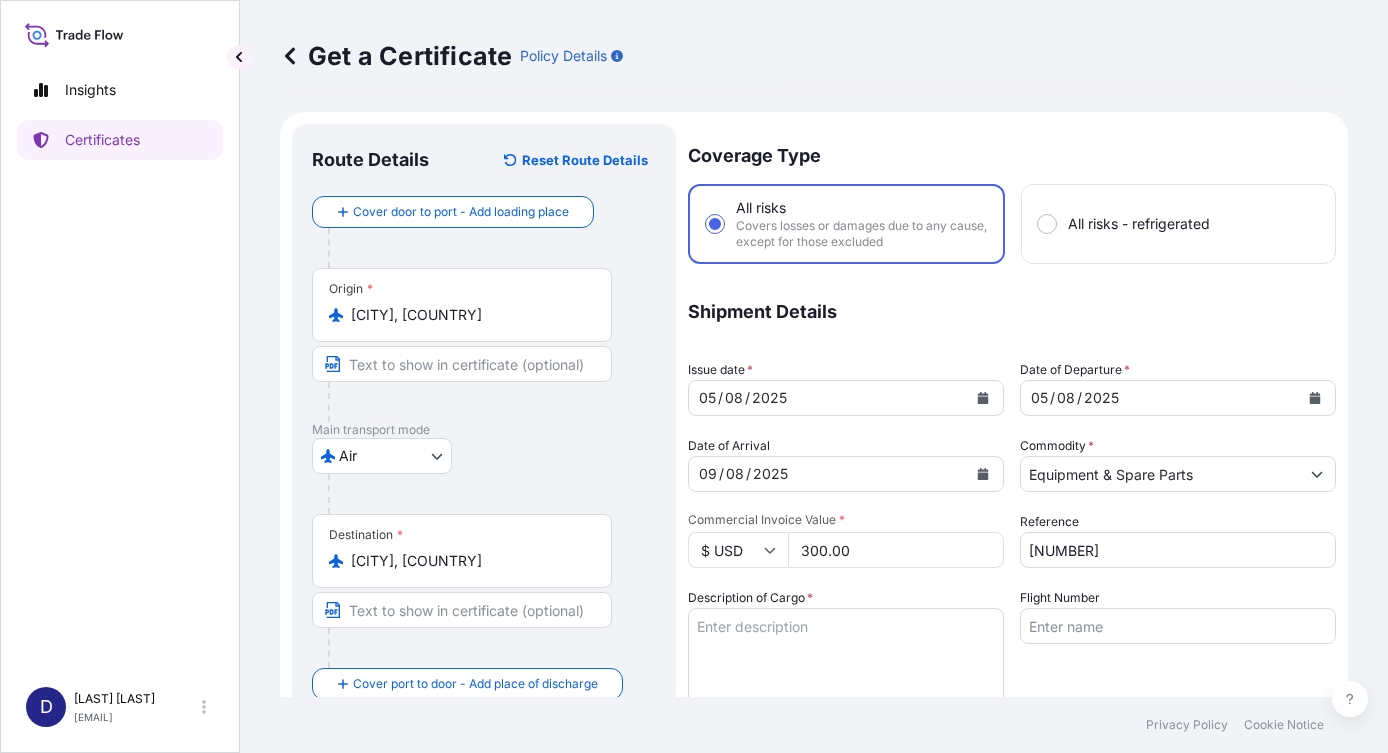type on "300.00" 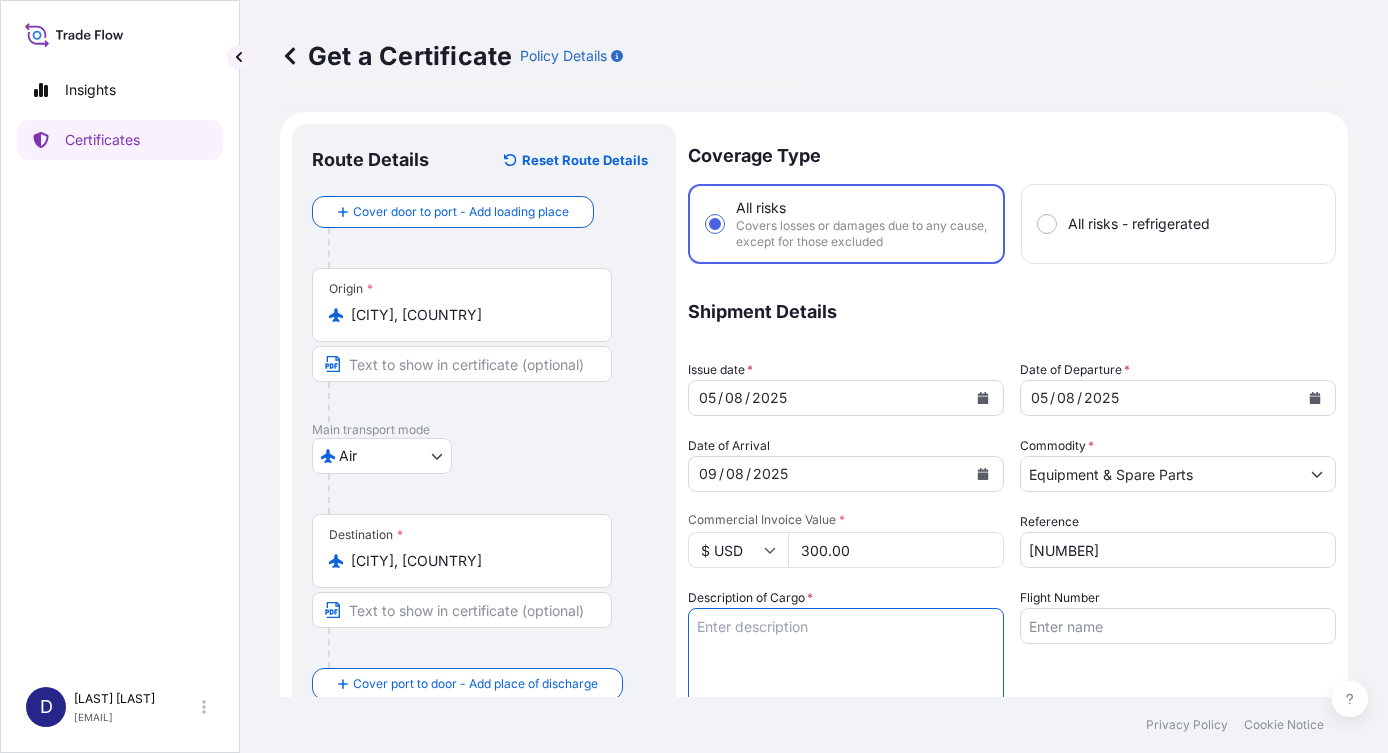 click on "Description of Cargo *" at bounding box center (846, 656) 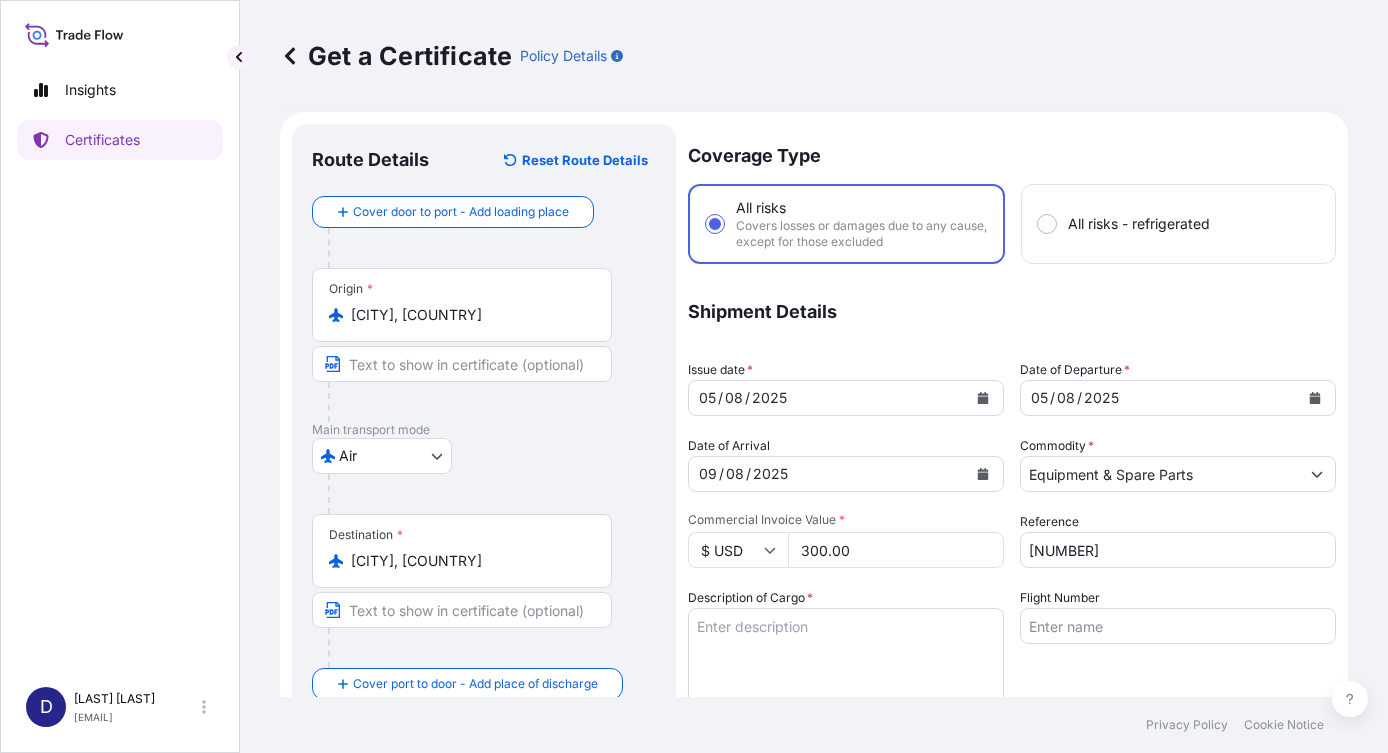 click on "Coverage Type All risks Covers losses or damages due to any cause, except for those excluded All risks - refrigerated Shipment Details Issue date * [DATE] Date of Departure * [DATE] Date of Arrival [DATE] Commodity * Equipment & Spare Parts Packing Category Commercial Invoice Value * $ USD 300.00 Reference [NUMBER] Description of Cargo * Flight Number Marks & Numbers Letter of Credit This shipment has a letter of credit Letter of credit * Letter of credit may not exceed 12000 characters Assured Details Primary Assured * Select a primary assured Carestream Health, Inc. Carestream Health GmbH Health Products and Services B.V. Carestream Health Sweden AB SASKO GmbH Carestream Health Spain, S.A. CADI Acquisition Co. PracticeWorks, Inc. Carestream Health Norway AS Carestream Dental AB Carestream Health France SAS Algotec Systems Ltd. Carestream Health Australia Pty Limited Carestream Health Ltd. Lumisys Holding Co. Carestream Health (Near East) Limited Carestream Health Belgium SPRL" at bounding box center [1012, 642] 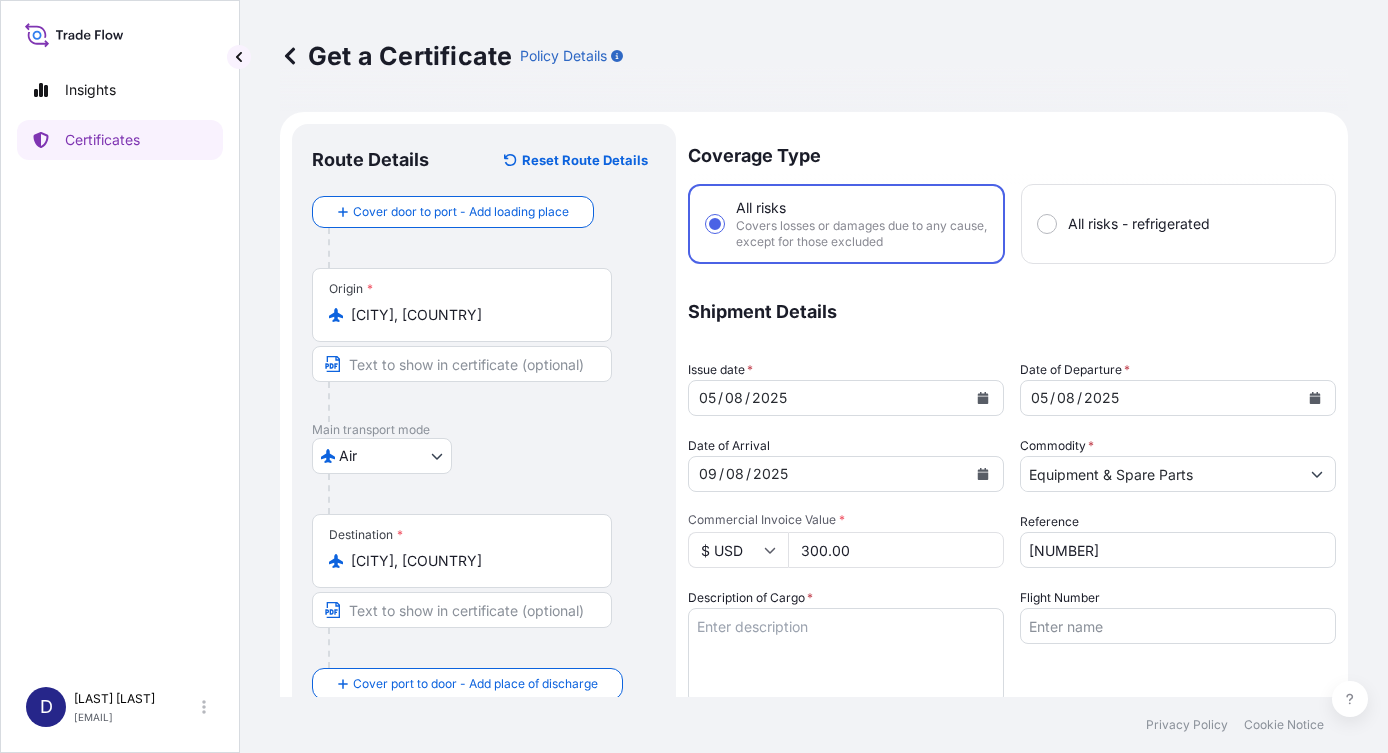 click on "Route Details Reset Route Details Cover door to port - Add loading place Place of loading Road / Inland Road / Inland Origin * [CITY], [STATE], [COUNTRY] Main transport mode Air Air Barge Ocean Vessel Rail Truck Land Destination * [CITY] [STATE], [COUNTRY] Cover port to door - Add place of discharge Road / Inland Road / Inland Place of Discharge" at bounding box center (484, 670) 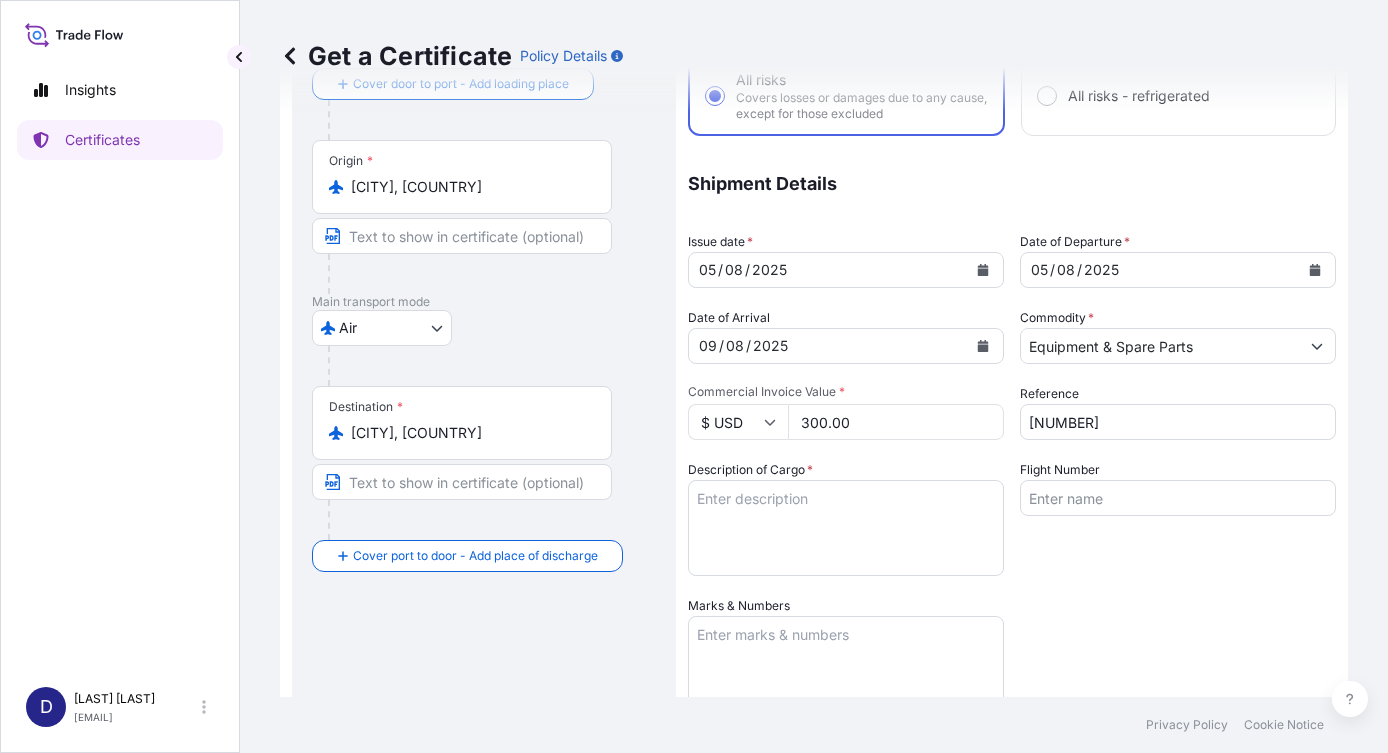 scroll, scrollTop: 200, scrollLeft: 0, axis: vertical 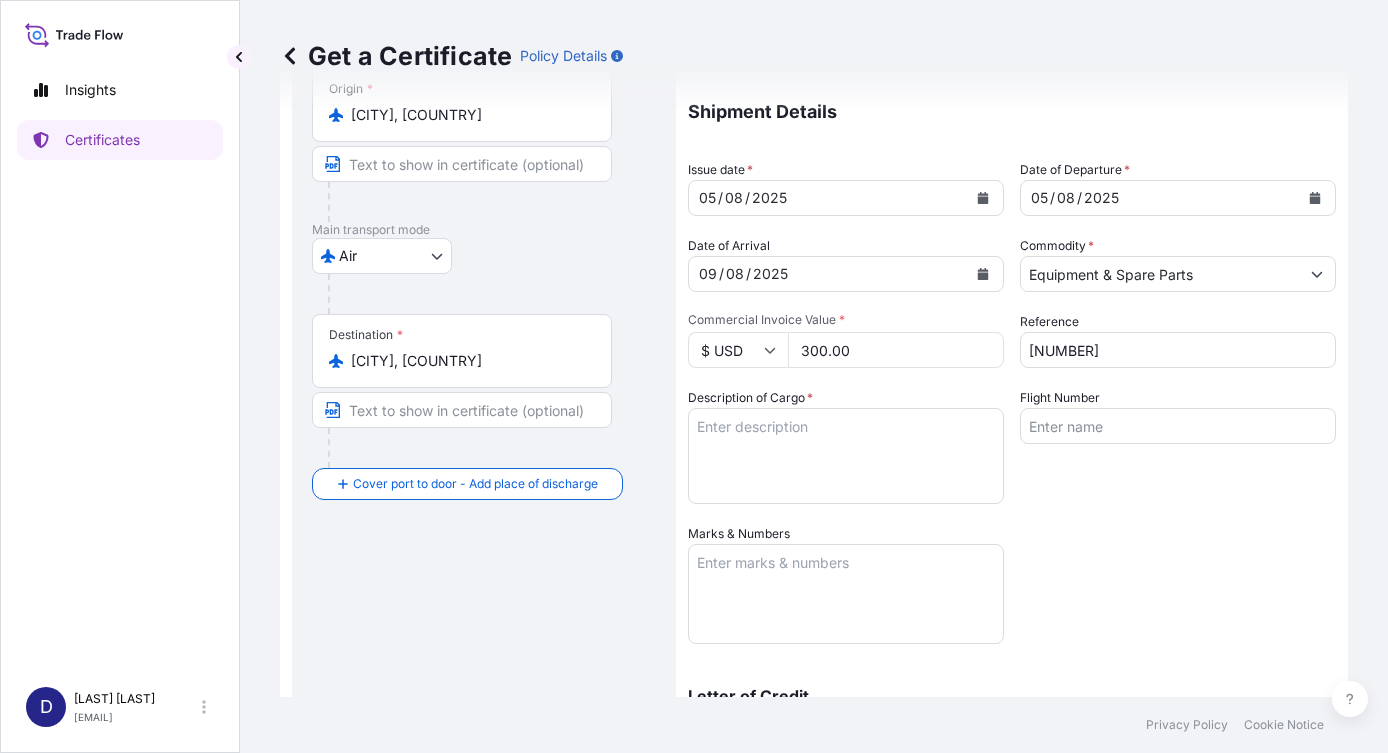 click on "Marks & Numbers" at bounding box center (846, 594) 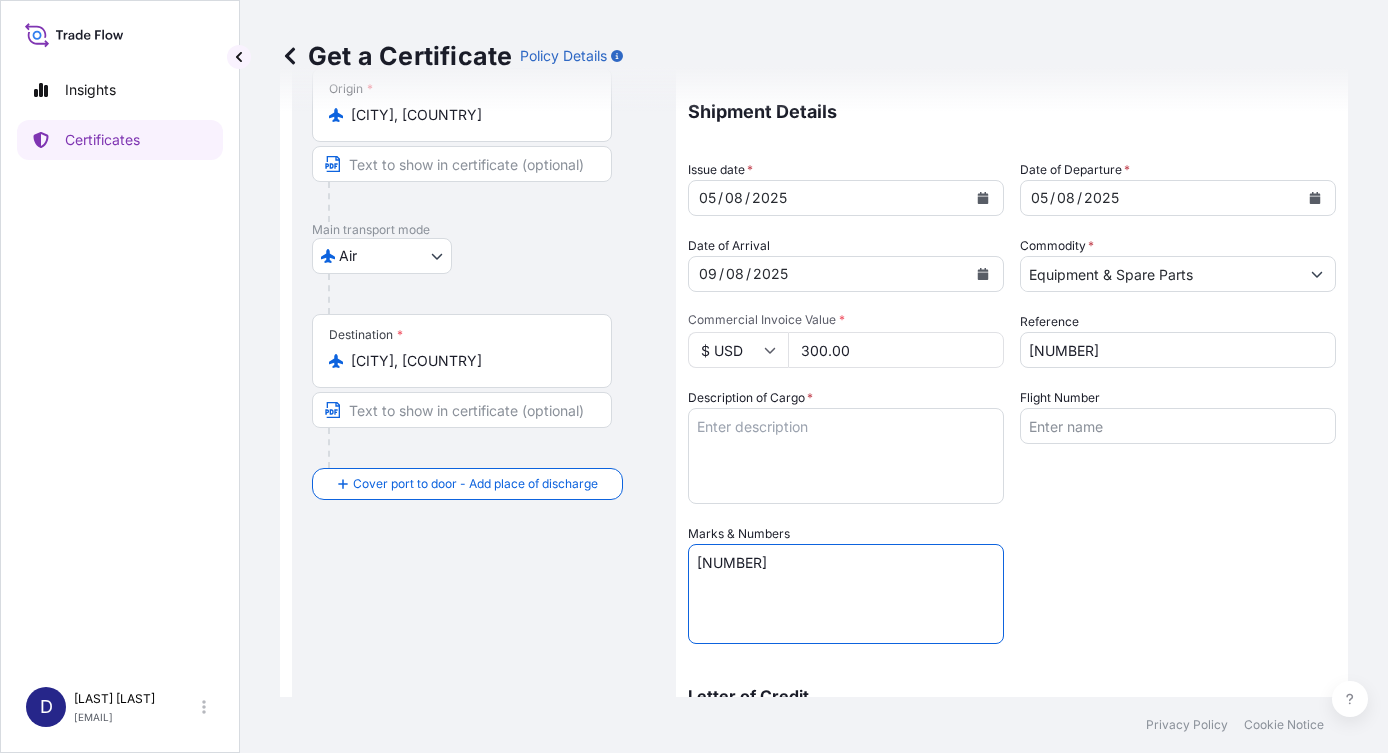 type on "[NUMBER]" 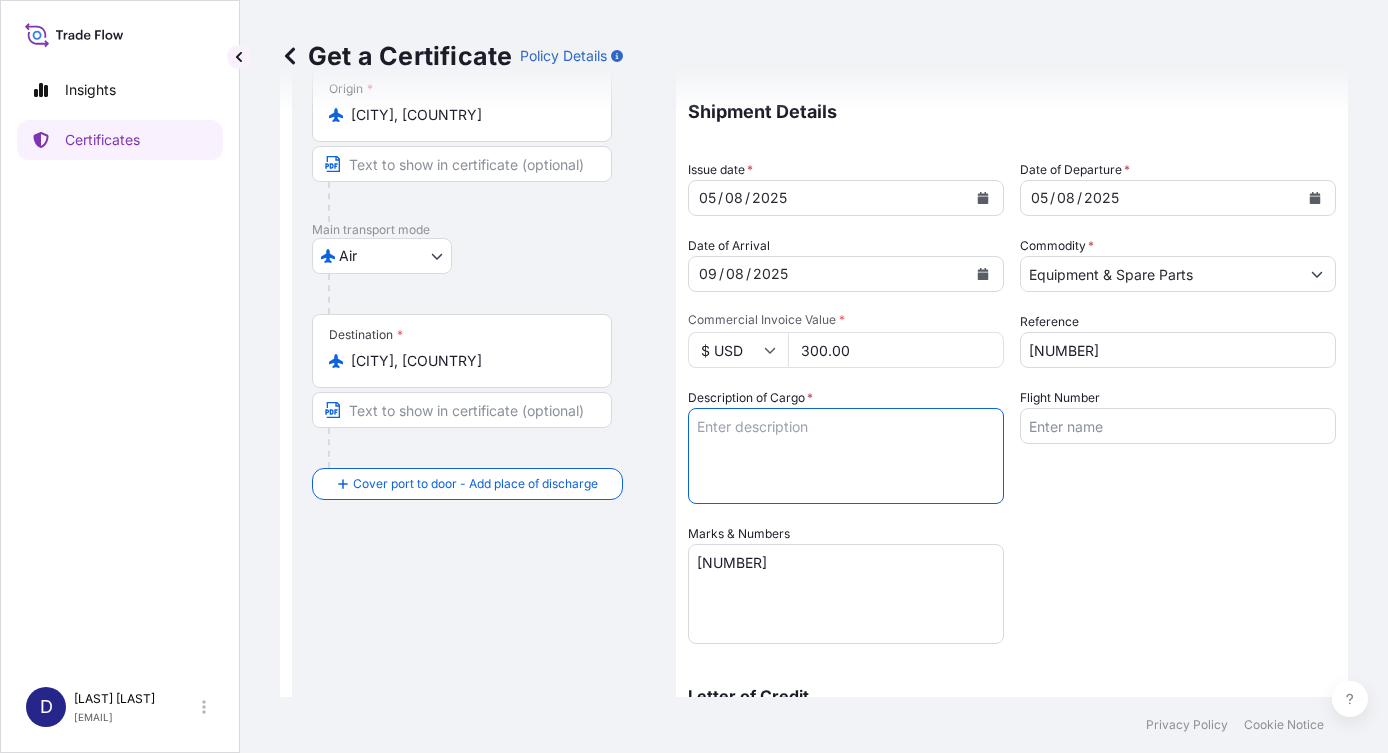 click on "Description of Cargo *" at bounding box center [846, 456] 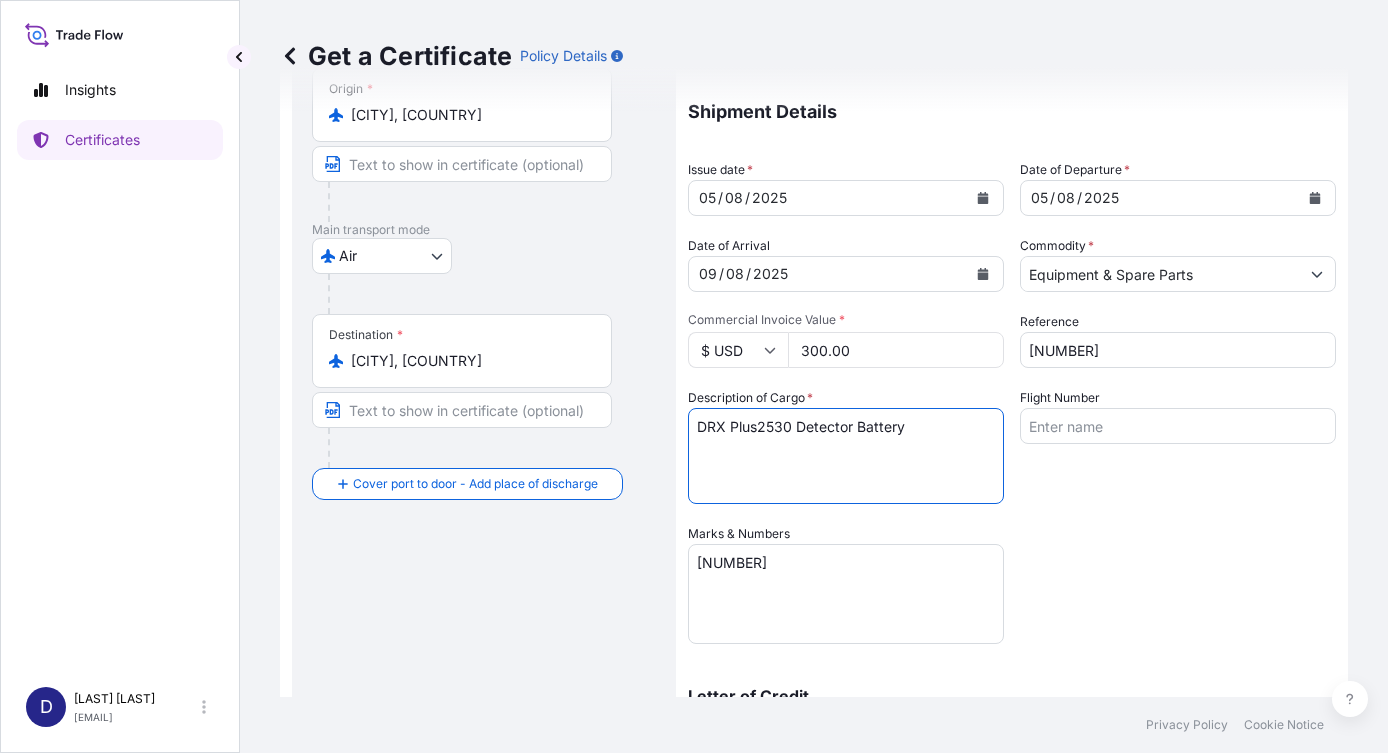 type on "DRX Plus2530 Detector Battery" 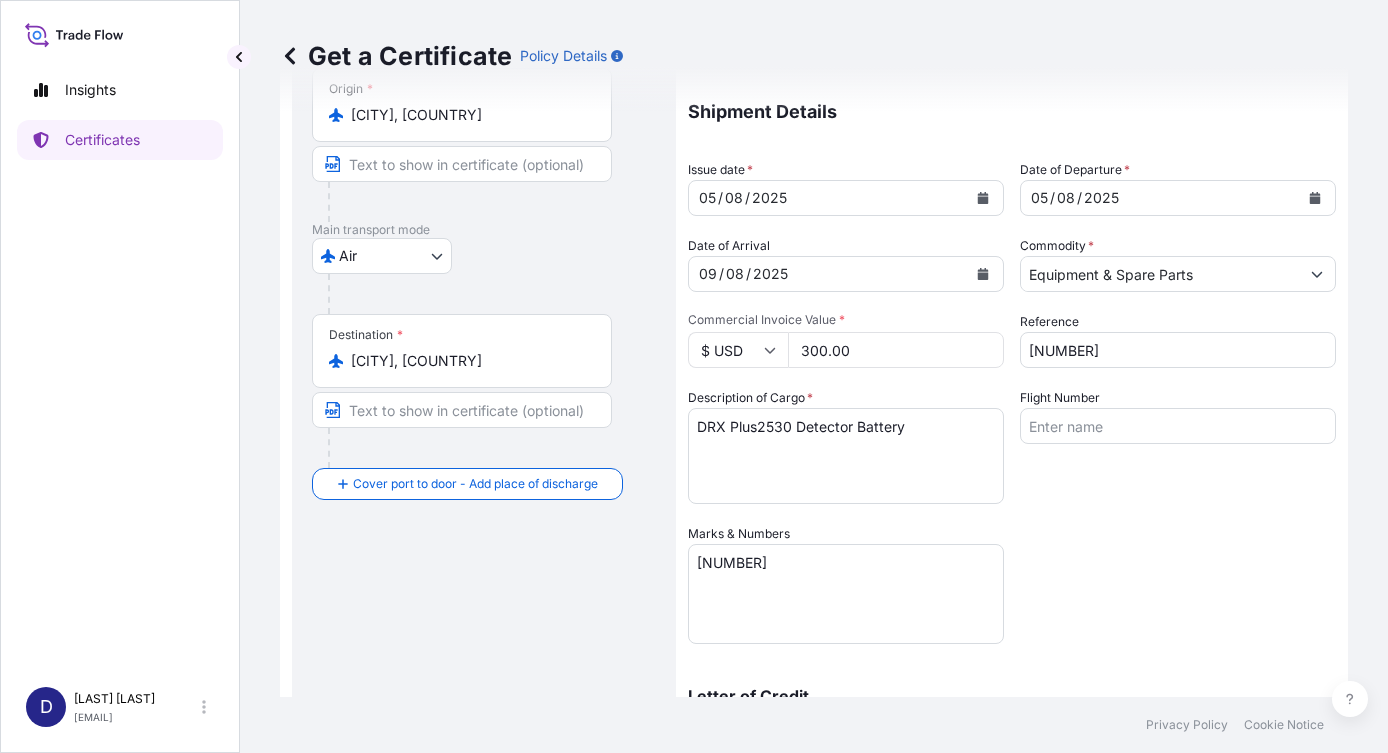 click 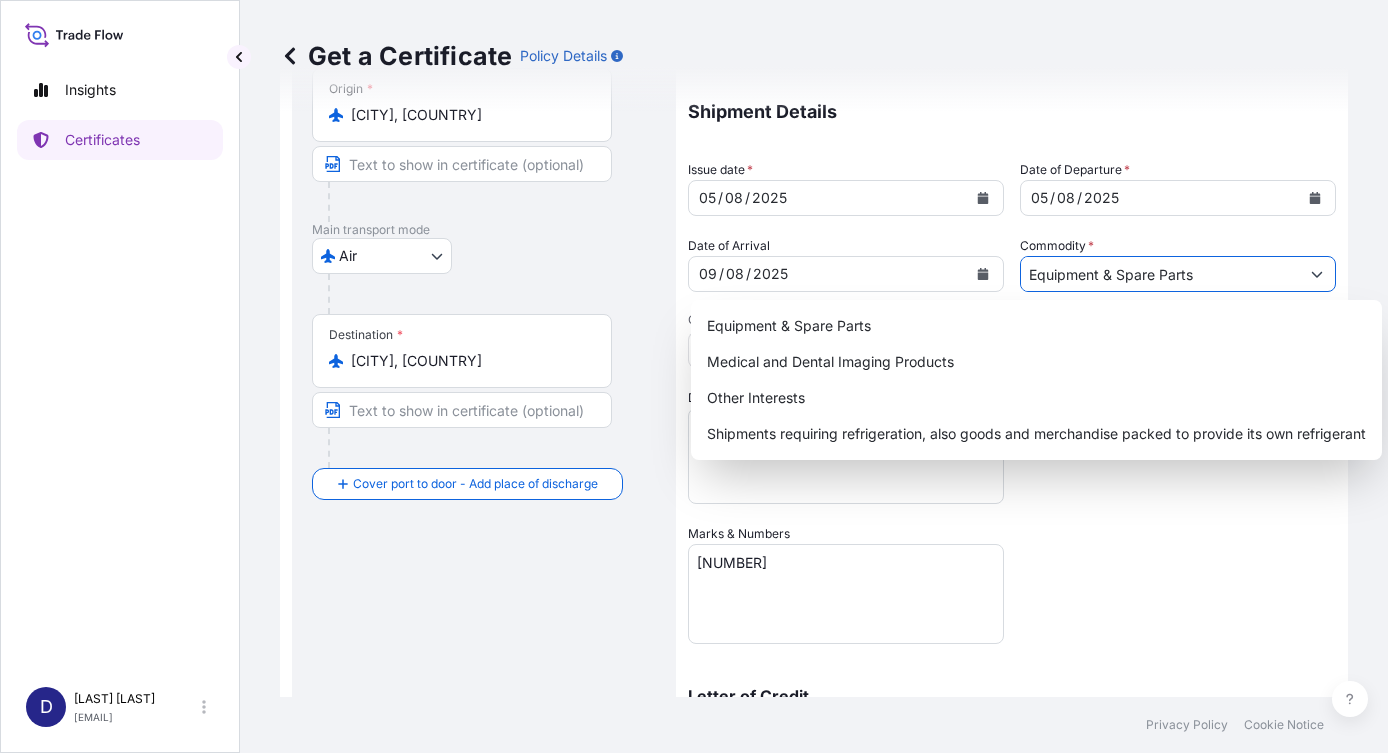 click 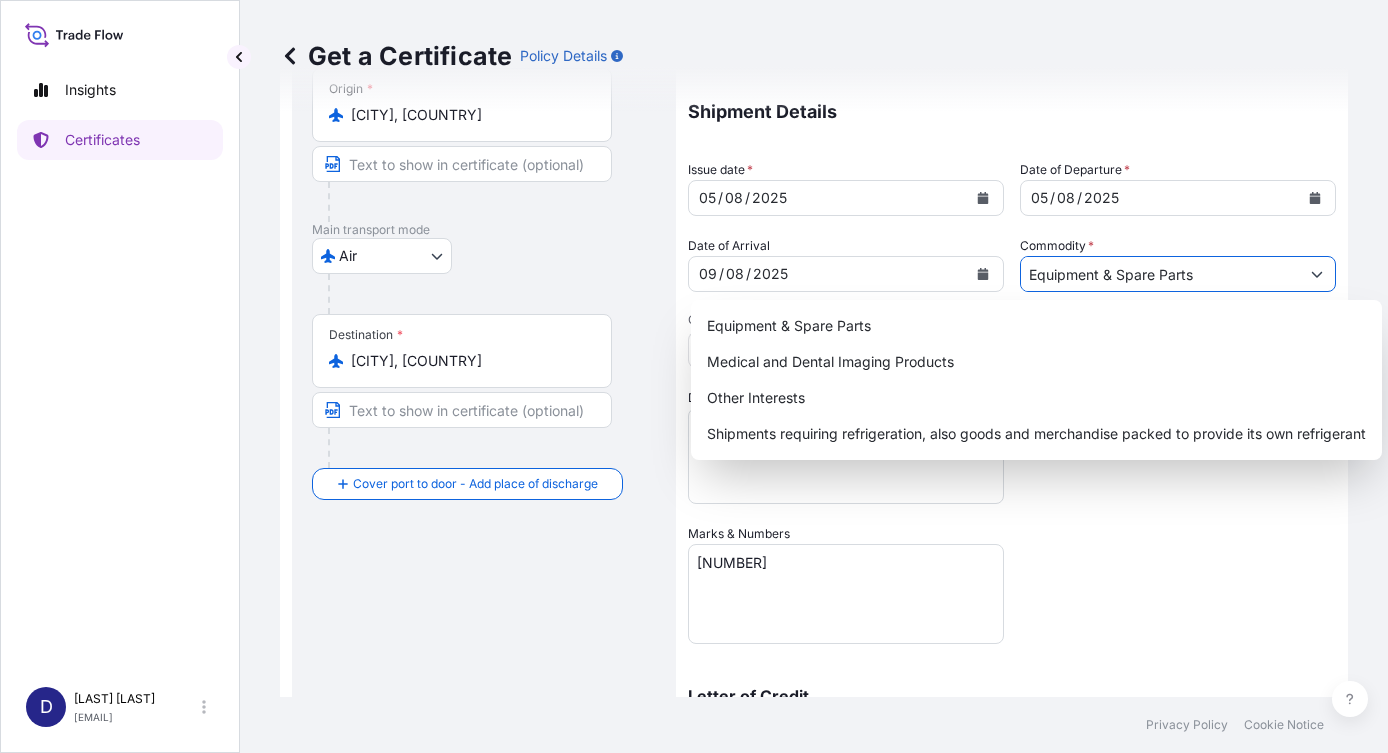 click 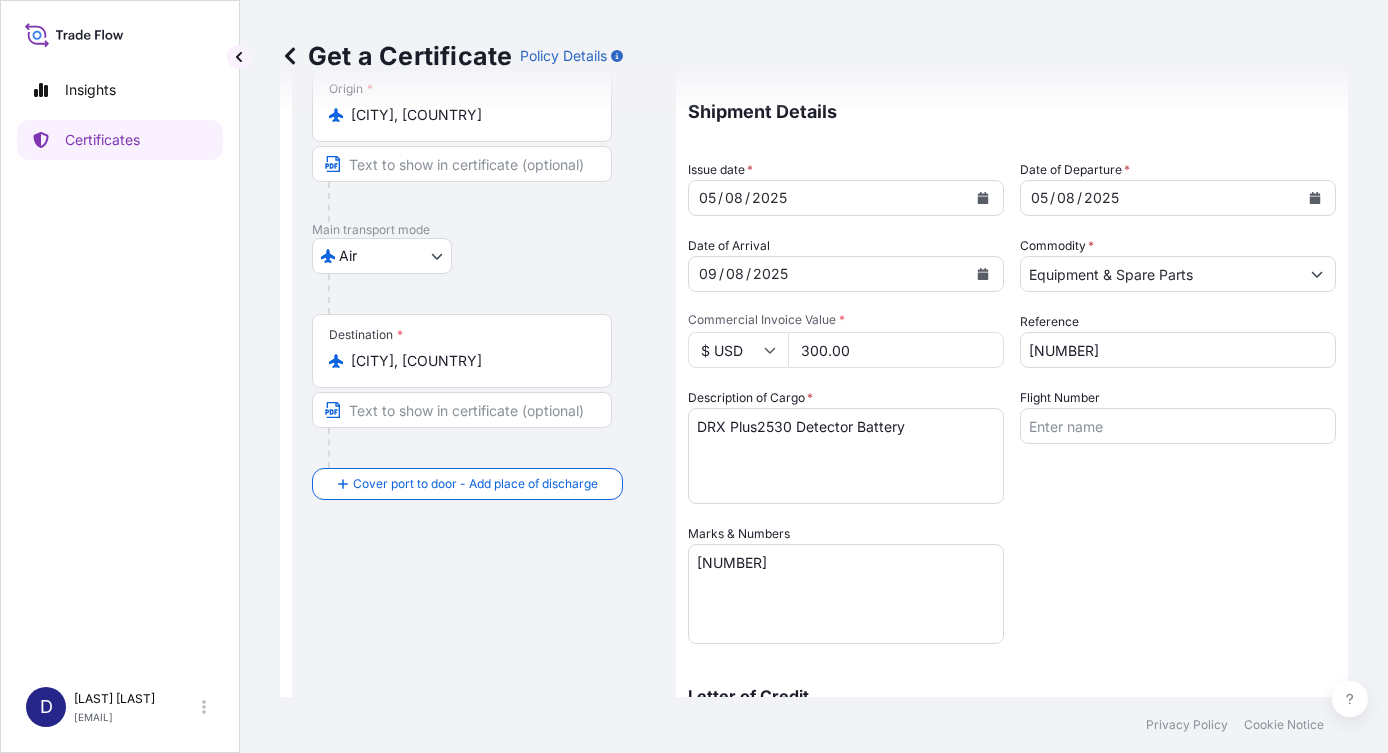click on "Coverage Type All risks Covers losses or damages due to any cause, except for those excluded All risks - refrigerated Shipment Details Issue date * [DATE] Date of Departure * [DATE] Date of Arrival [DATE] Commodity * Equipment & Spare Parts Packing Category Commercial Invoice Value * $ USD 300.00 Reference [NUMBER] Description of Cargo * DRX Plus2530 Detector Battery Flight Number Marks & Numbers 9010719598 Letter of Credit This shipment has a letter of credit Letter of credit * Letter of credit may not exceed 12000 characters Assured Details Primary Assured * Select a primary assured Carestream Health, Inc. Carestream Health GmbH SASKO GmbH" at bounding box center (814, 470) 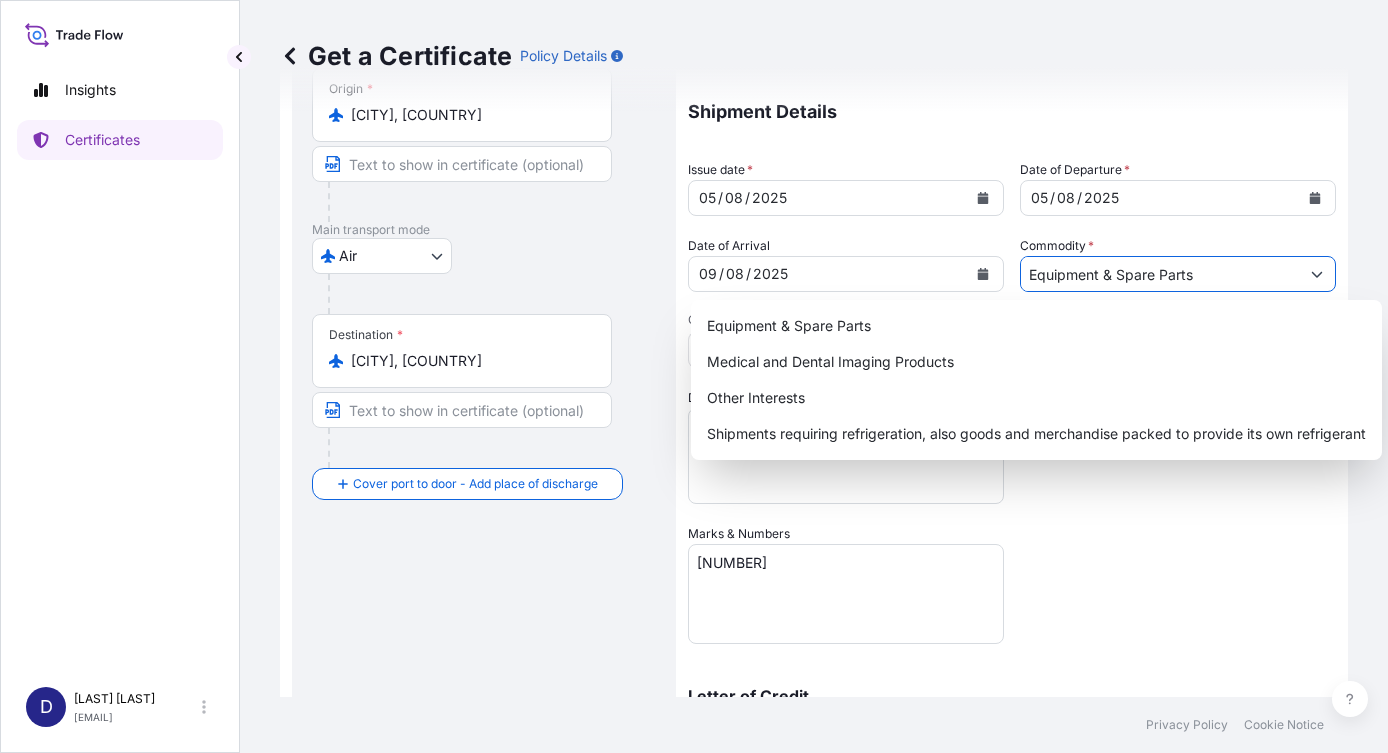 click 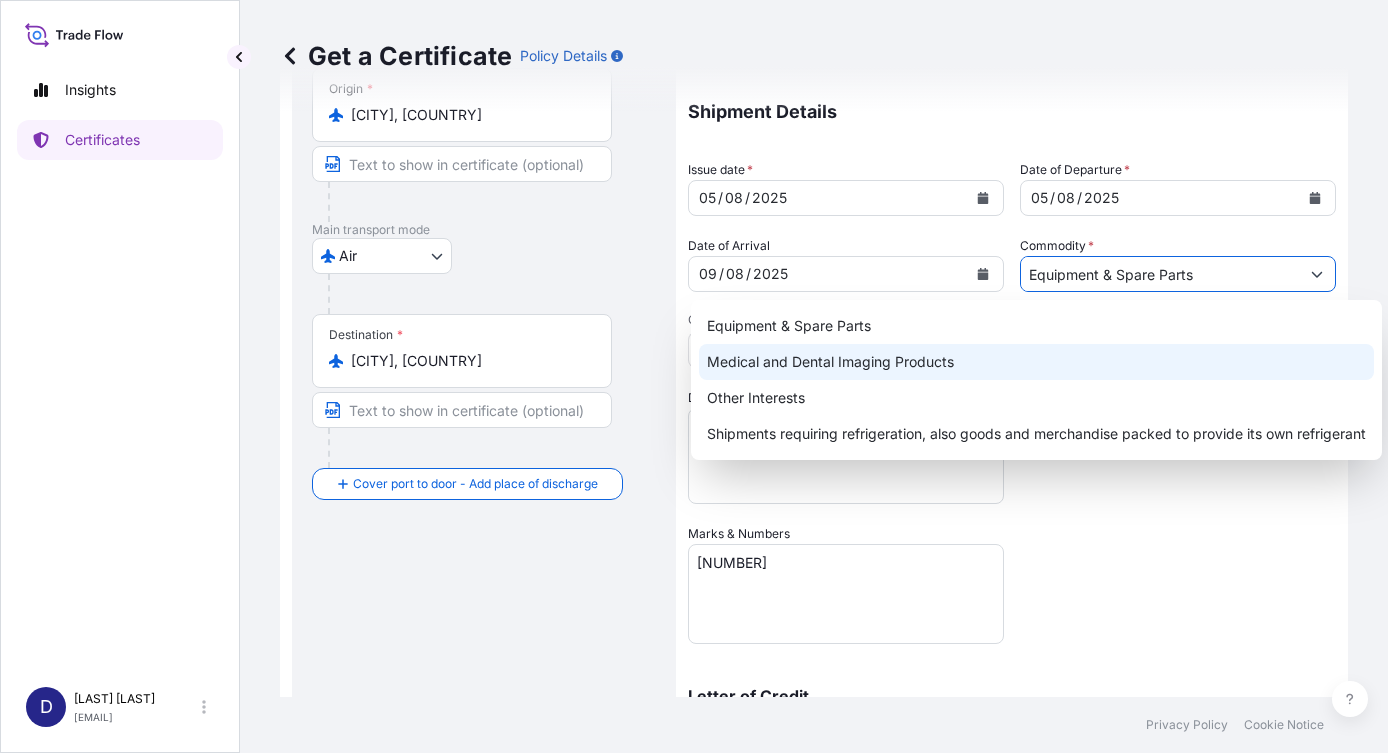 click on "Medical and Dental Imaging Products" at bounding box center (1036, 362) 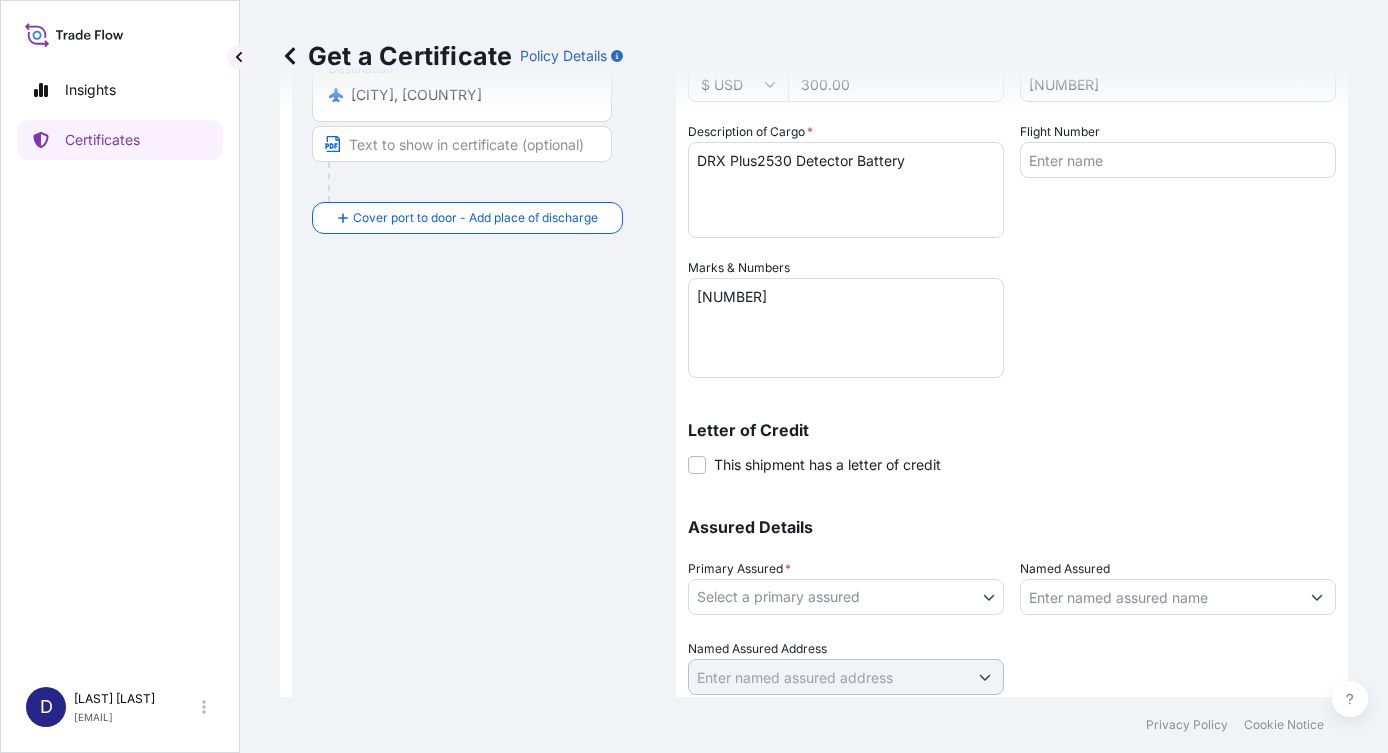 scroll, scrollTop: 532, scrollLeft: 0, axis: vertical 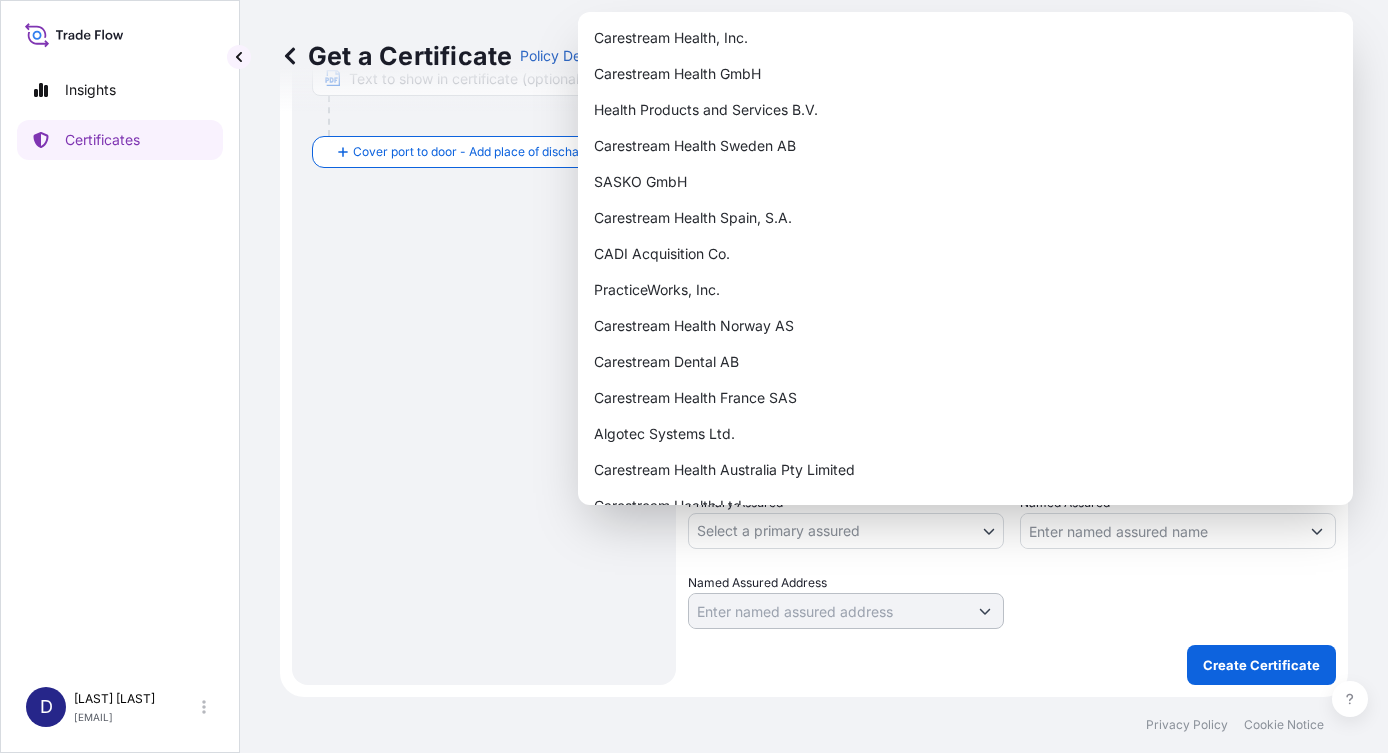 click on "Coverage Type All risks Covers losses or damages due to any cause, except for those excluded All risks - refrigerated Shipment Details Issue date * [DATE] Date of Departure * [DATE] Date of Arrival [DATE] Commodity * Medical and Dental Imaging Products Packing Category Commercial Invoice Value * $ USD 300.00 Reference [NUMBER] Description of Cargo * DRX Plus2530 Detector Battery Flight Number Marks & Numbers 9010719598 Letter of Credit This shipment has a letter of credit Letter of credit * Letter of credit may not exceed 12000 characters Assured Details Primary Assured * Select a primary assured Carestream Health, Inc. Carestream Health GmbH Health Products and Services B.V. Carestream Health Sweden AB SASKO GmbH Carestream Health Spain, S.A. CADI Acquisition Co. PracticeWorks, Inc. Carestream Health Norway AS Carestream Dental AB Carestream Health France SAS Algotec Systems Ltd. Carestream Health Australia Pty Limited Carestream Health Ltd. Lumisys Holding Co. Carestream Health Belgium SPRL" at bounding box center [694, 376] 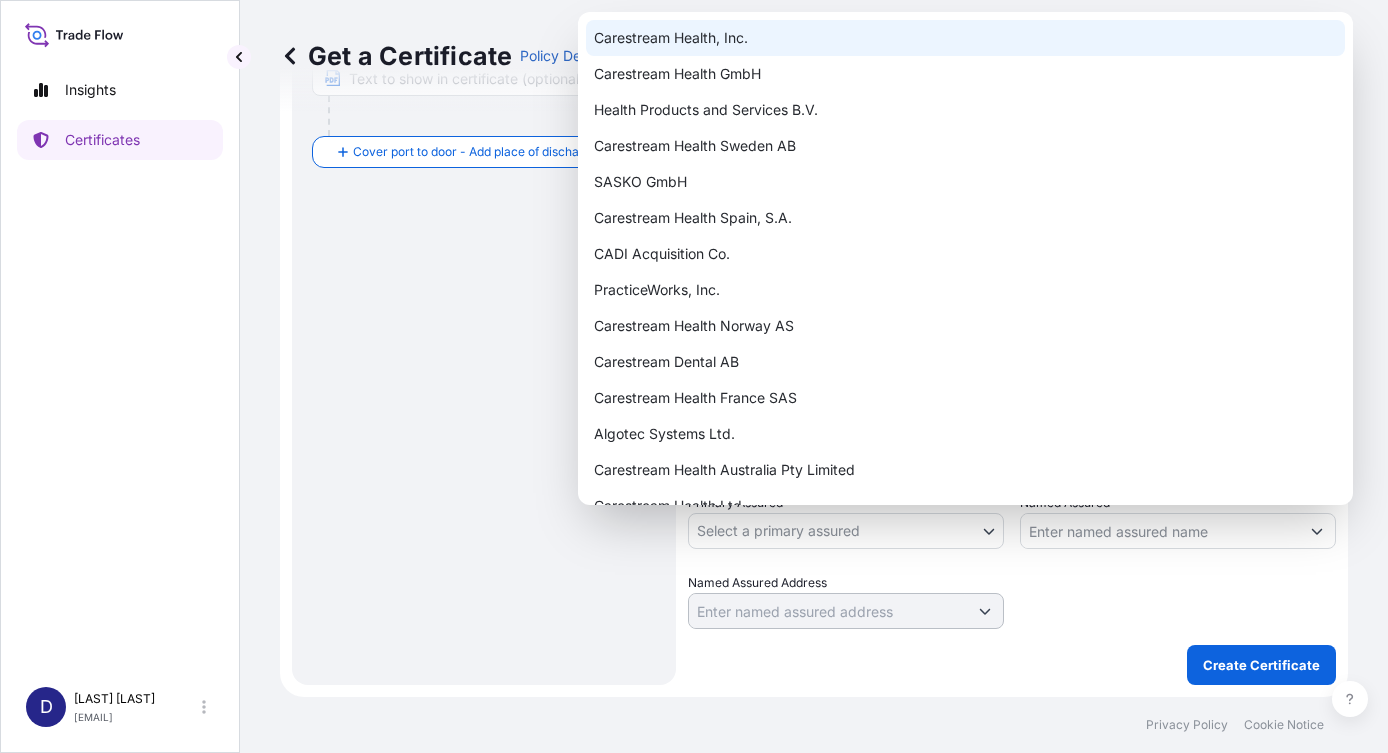 click on "Carestream Health, Inc." at bounding box center (965, 38) 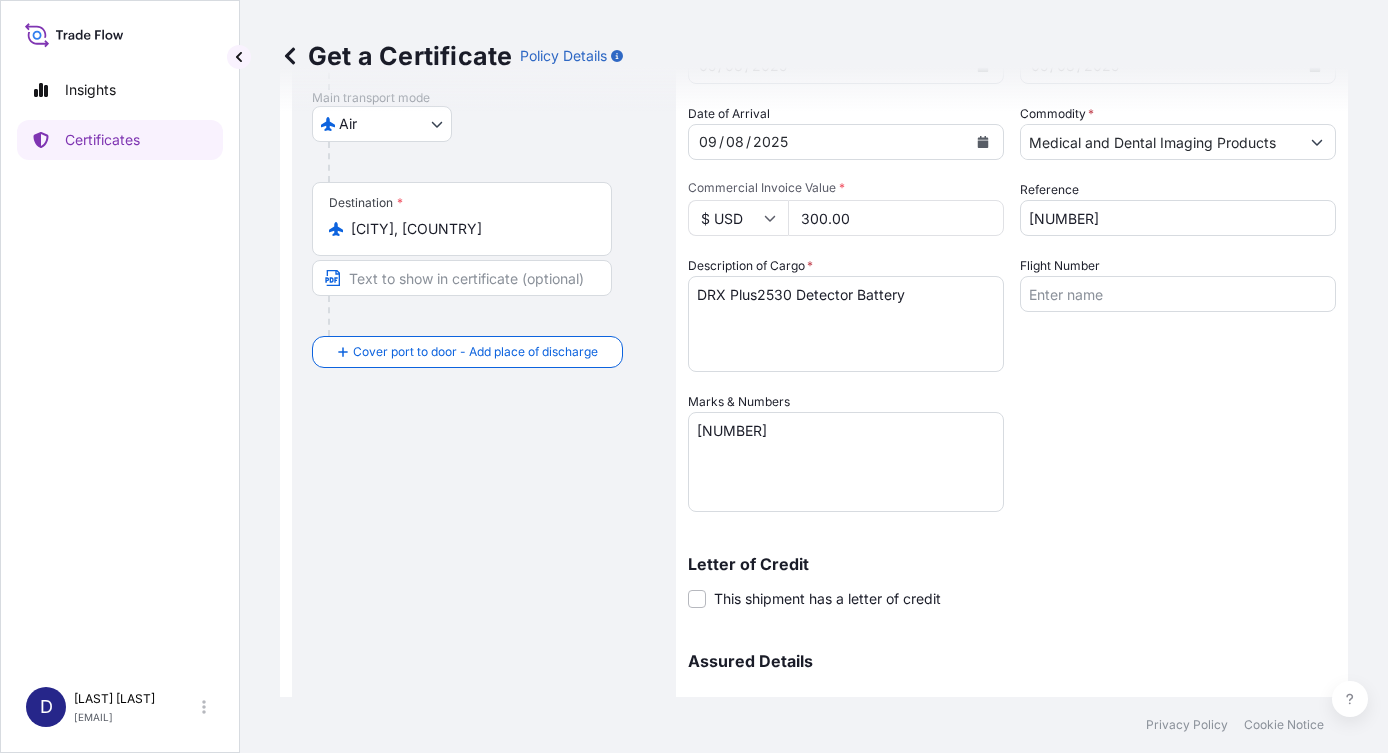 scroll, scrollTop: 532, scrollLeft: 0, axis: vertical 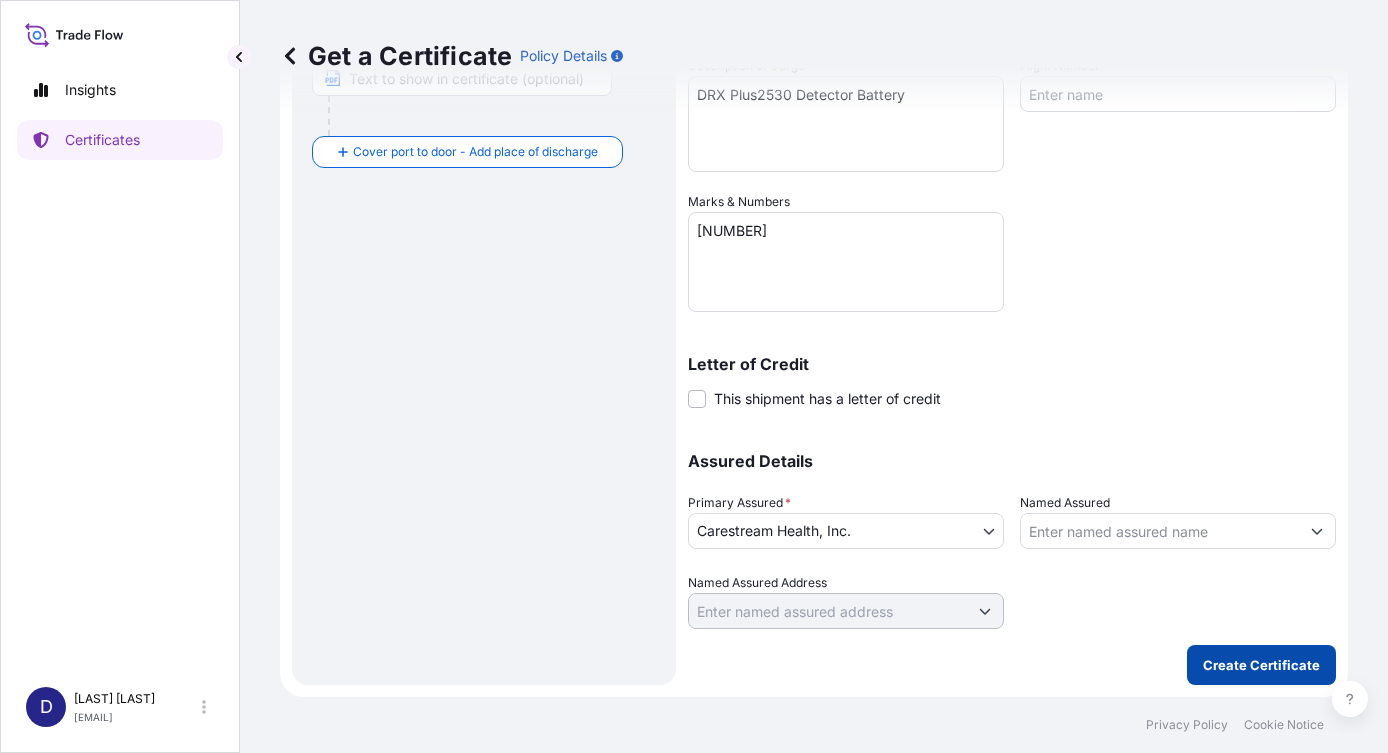 click on "Create Certificate" at bounding box center (1261, 665) 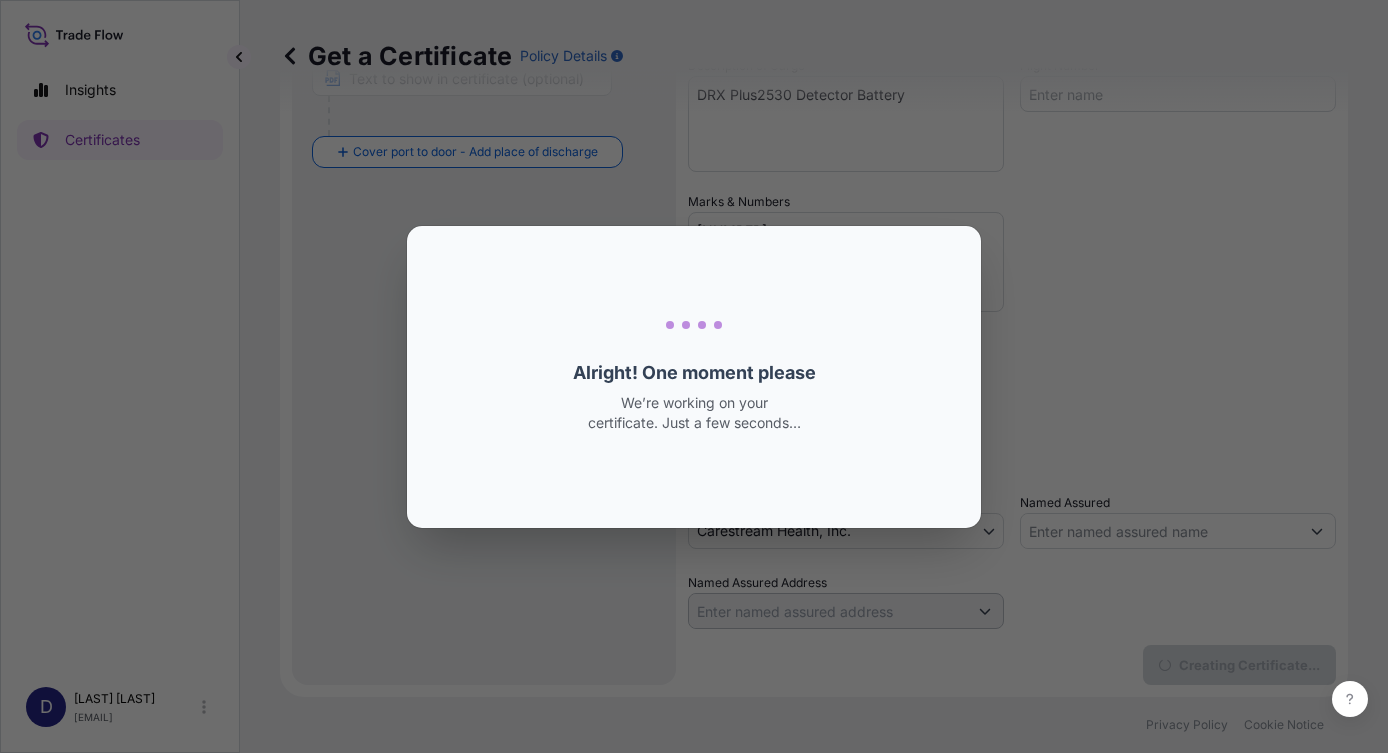 scroll, scrollTop: 0, scrollLeft: 0, axis: both 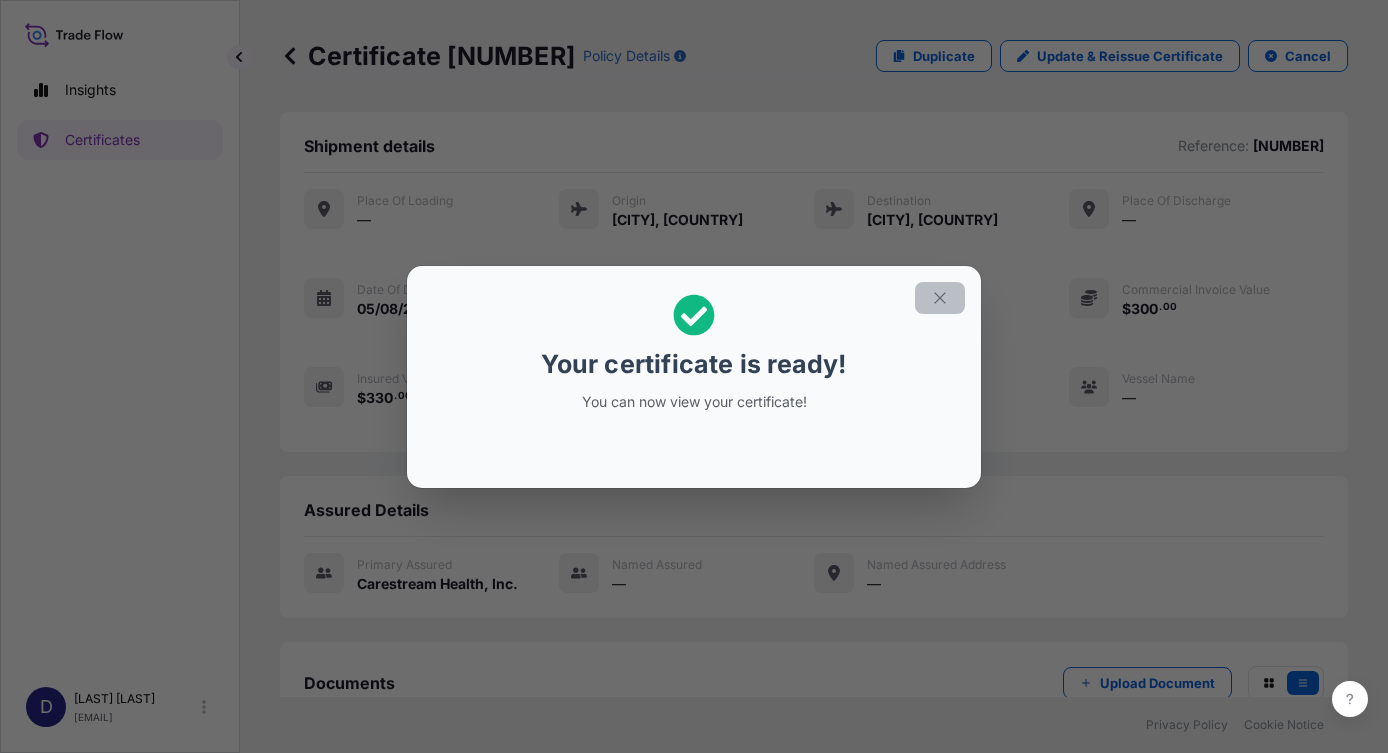 click at bounding box center [940, 298] 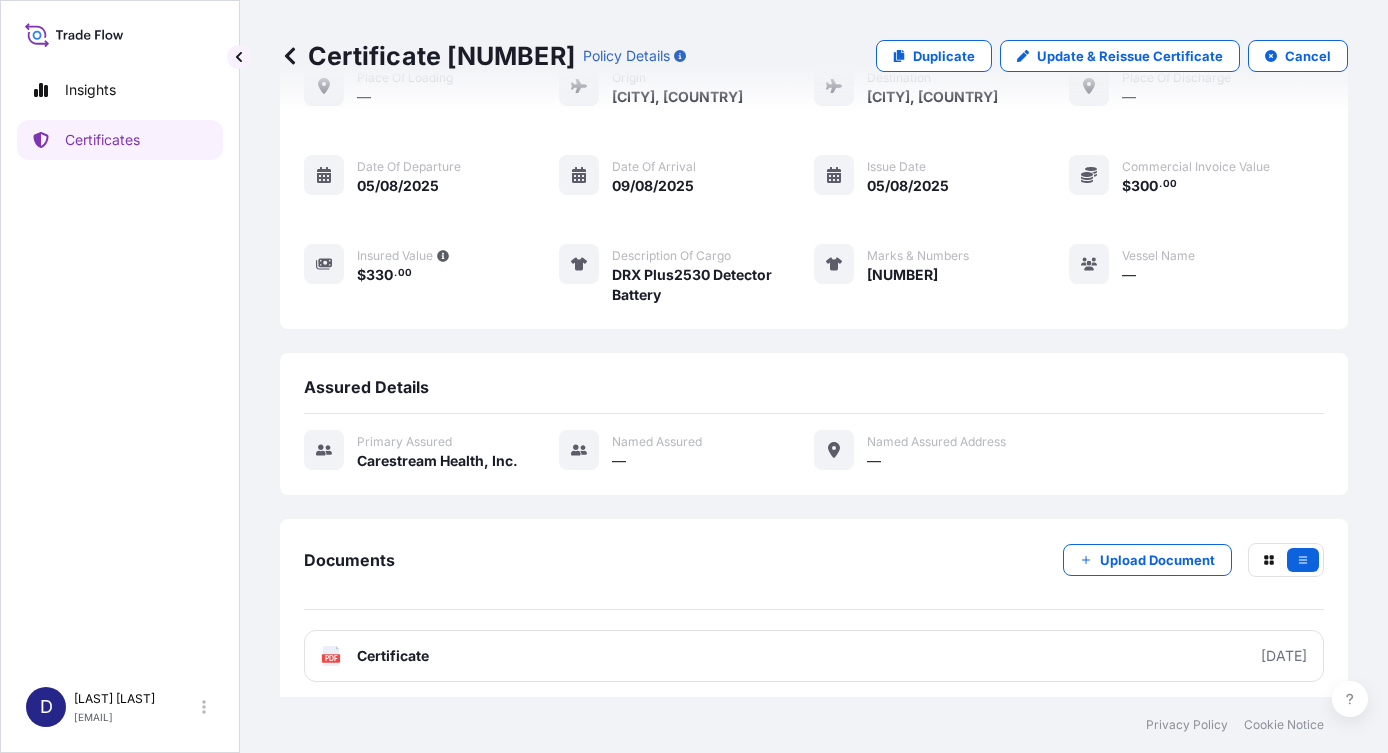 scroll, scrollTop: 132, scrollLeft: 0, axis: vertical 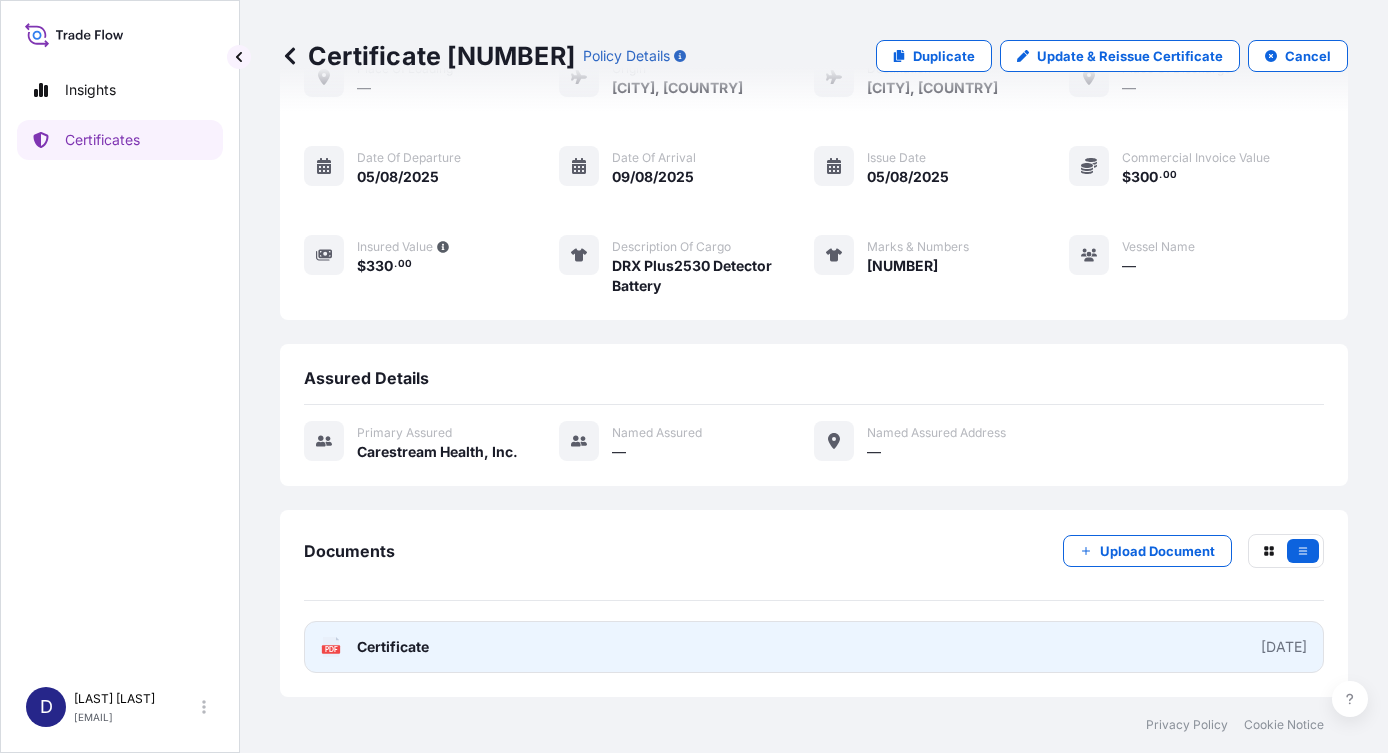 click on "Certificate" at bounding box center [393, 647] 